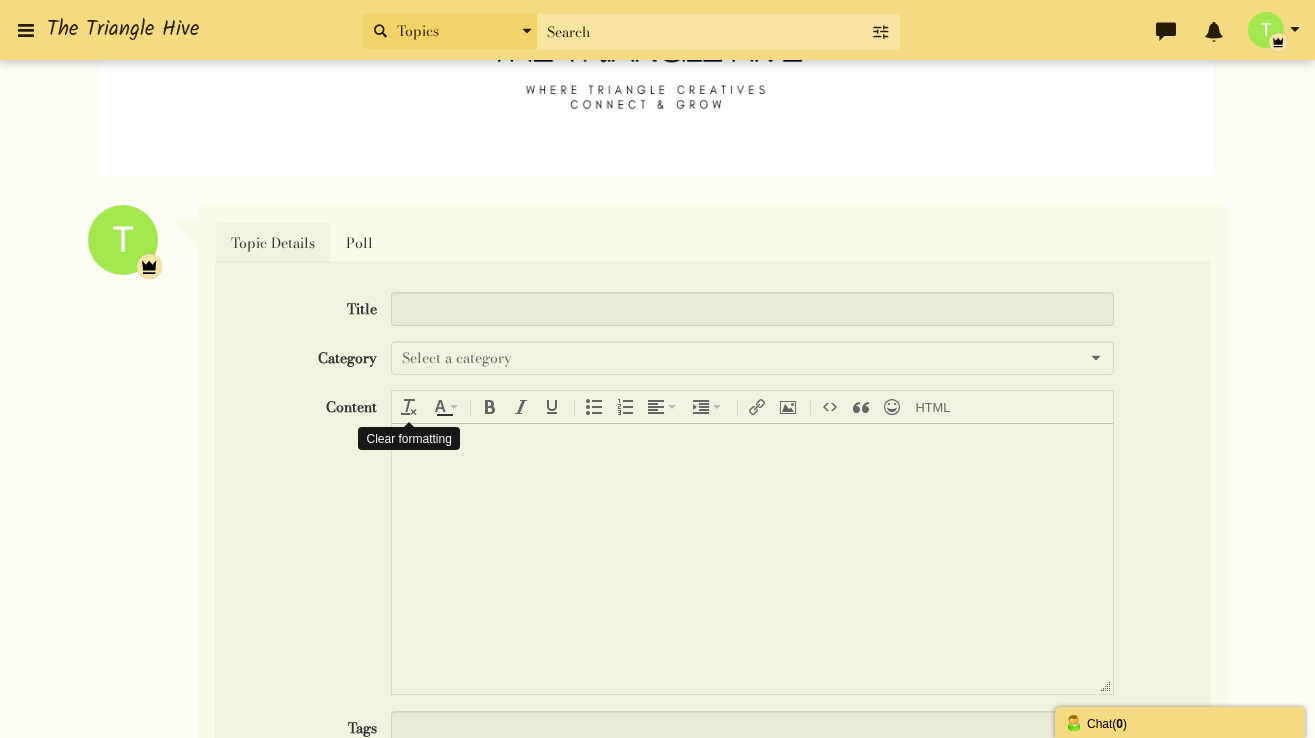scroll, scrollTop: 348, scrollLeft: 0, axis: vertical 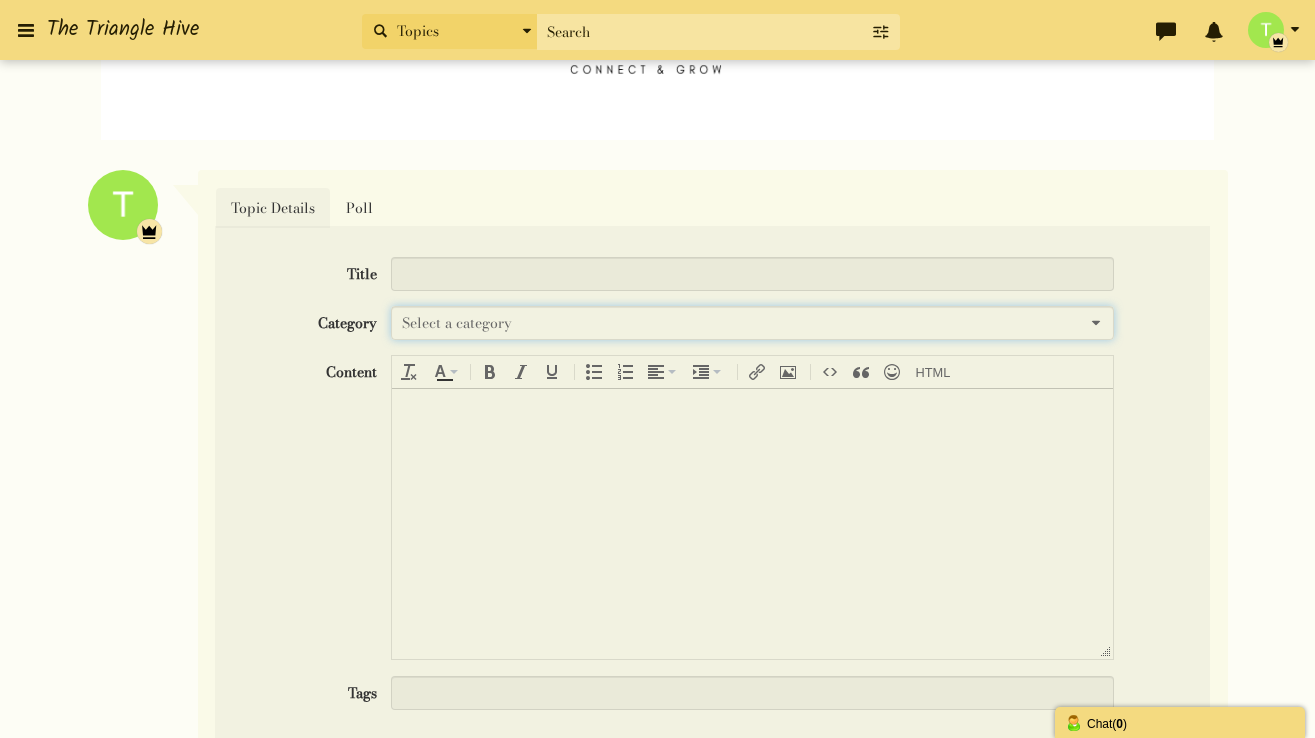 click on "Select a category" at bounding box center (457, 323) 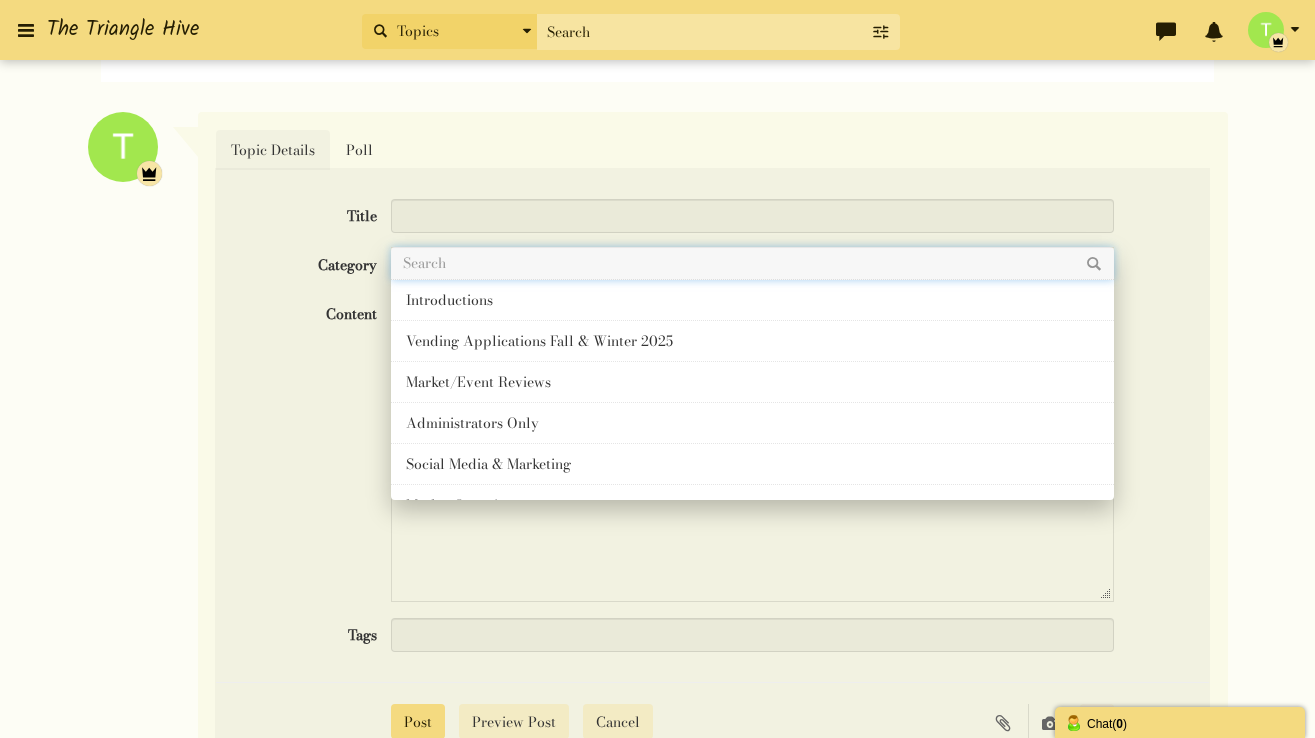 scroll, scrollTop: 413, scrollLeft: 0, axis: vertical 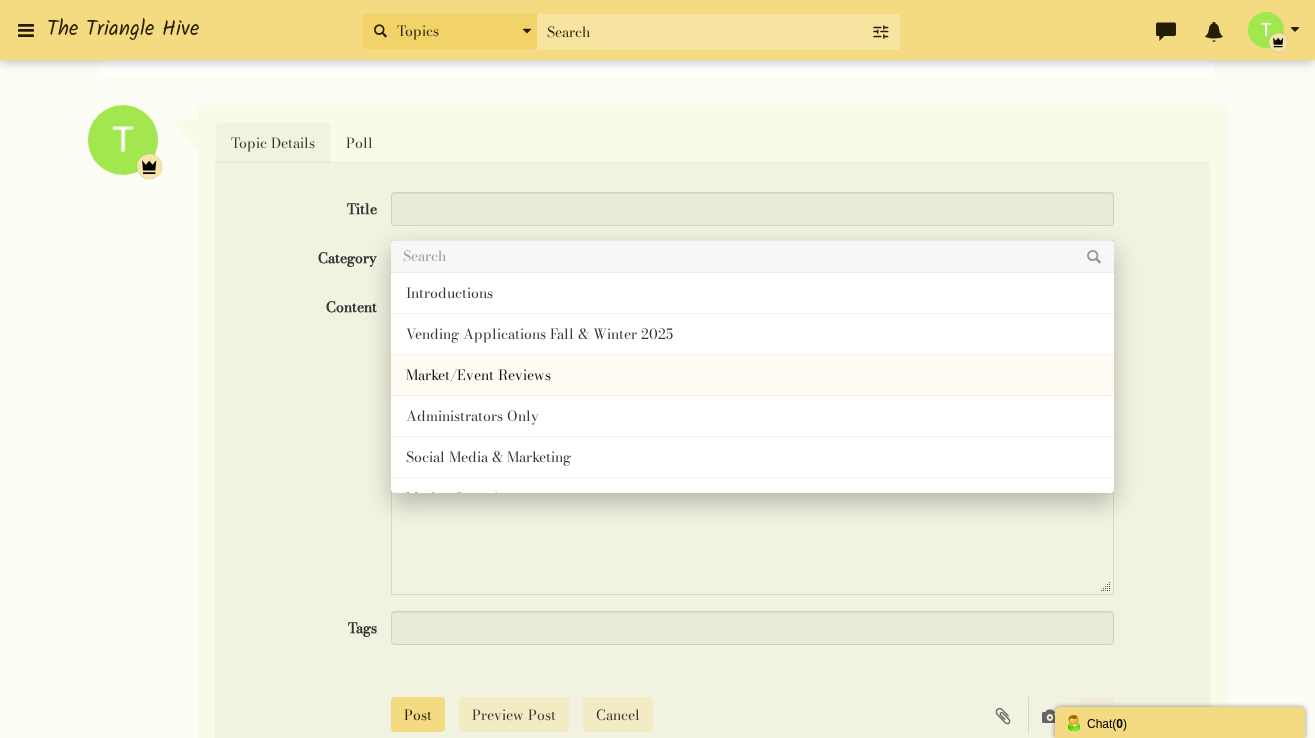 click on "Market/Event Reviews" at bounding box center (752, 375) 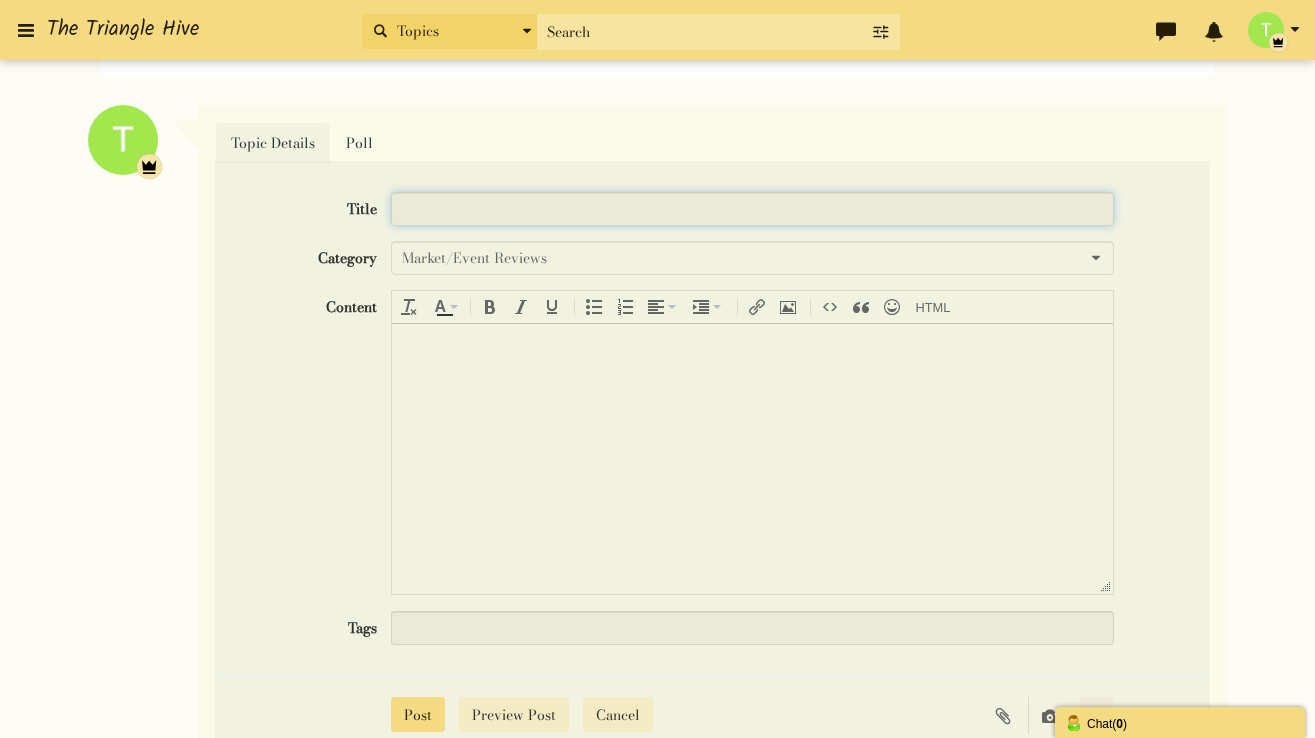 click at bounding box center [752, 209] 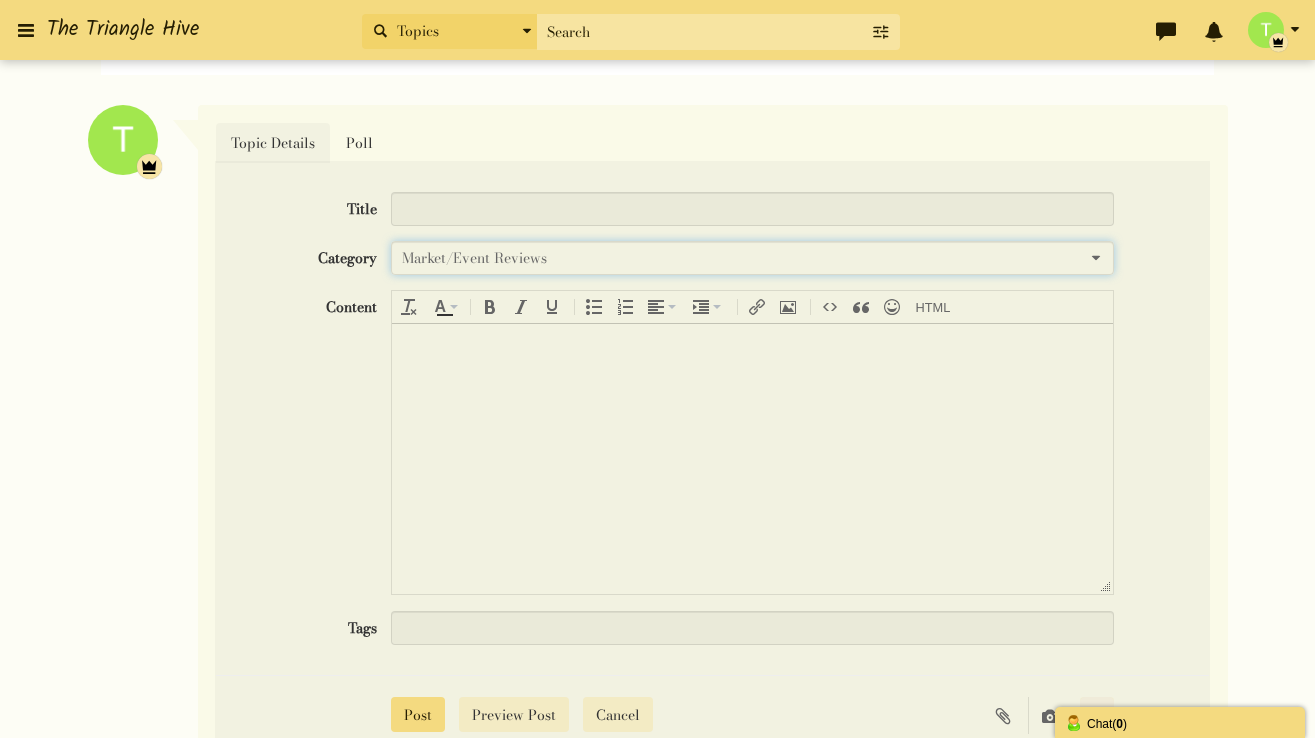 click on "Market/Event Reviews" at bounding box center [474, 258] 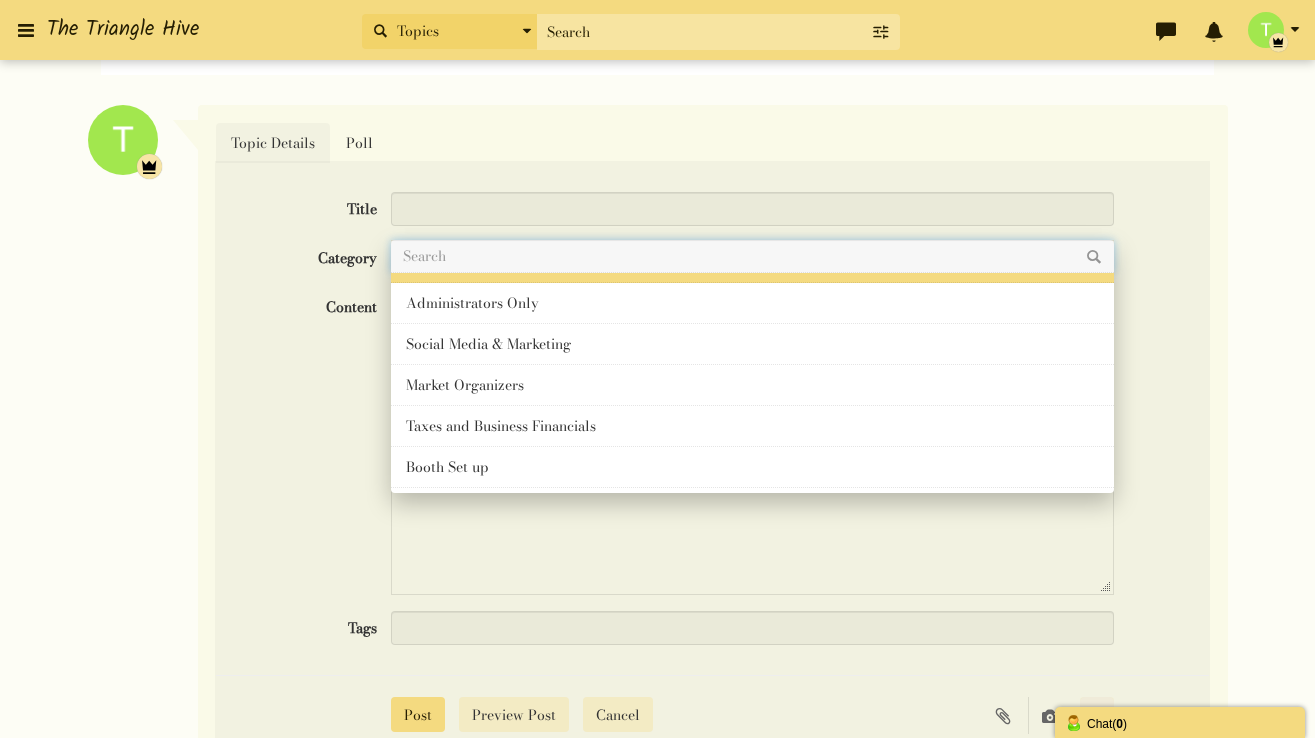 scroll, scrollTop: 193, scrollLeft: 0, axis: vertical 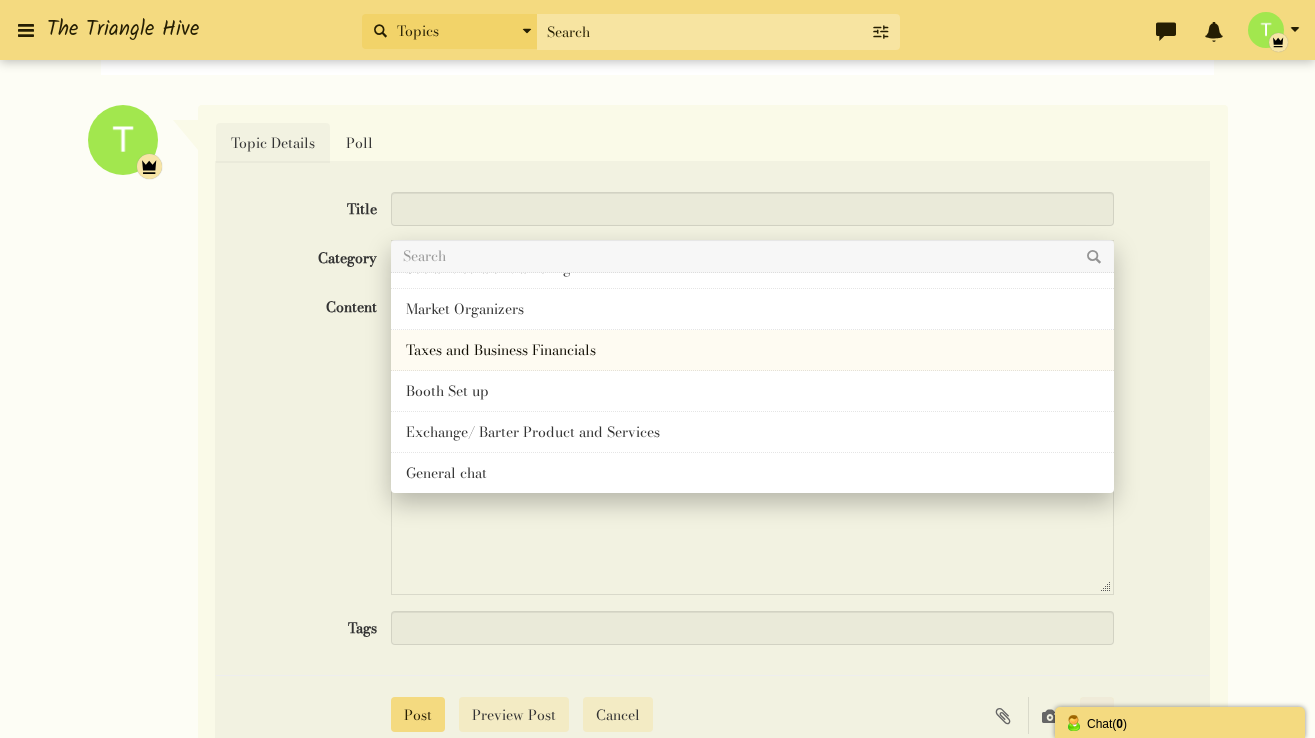 click on "Taxes and Business Financials" at bounding box center [752, 350] 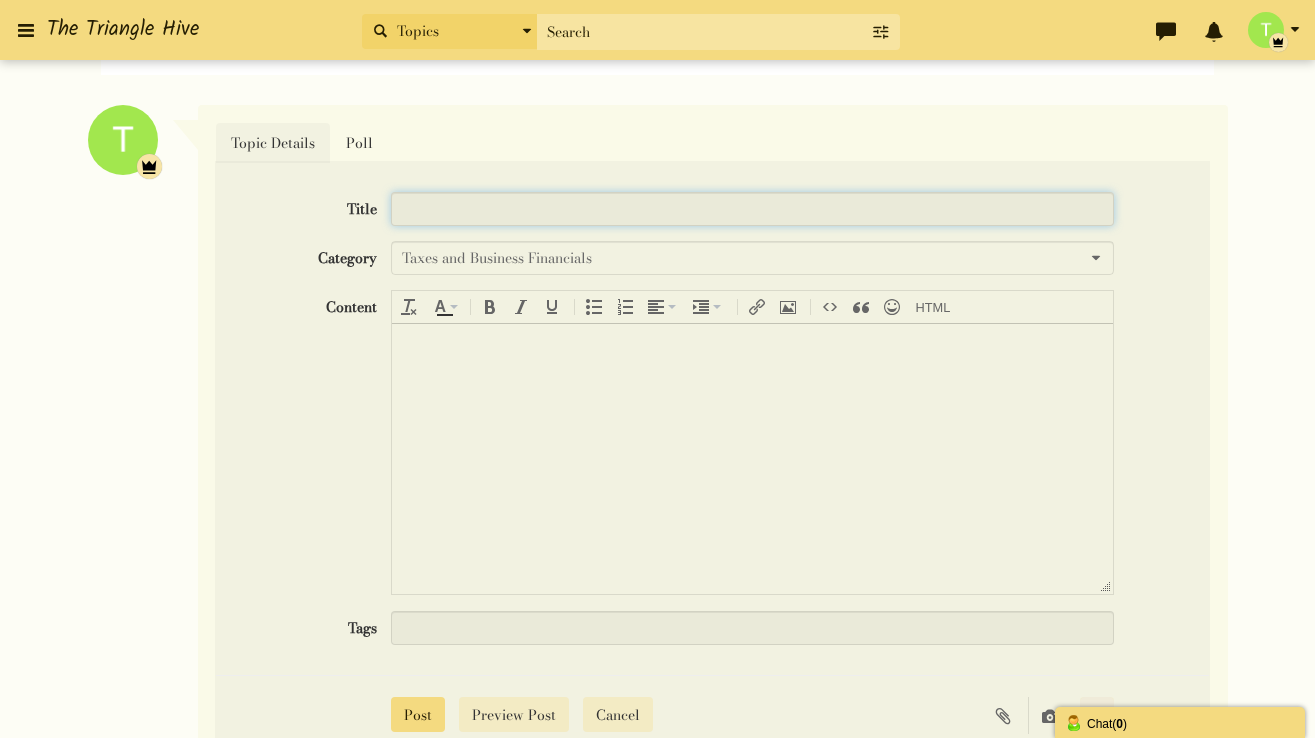 click at bounding box center (752, 209) 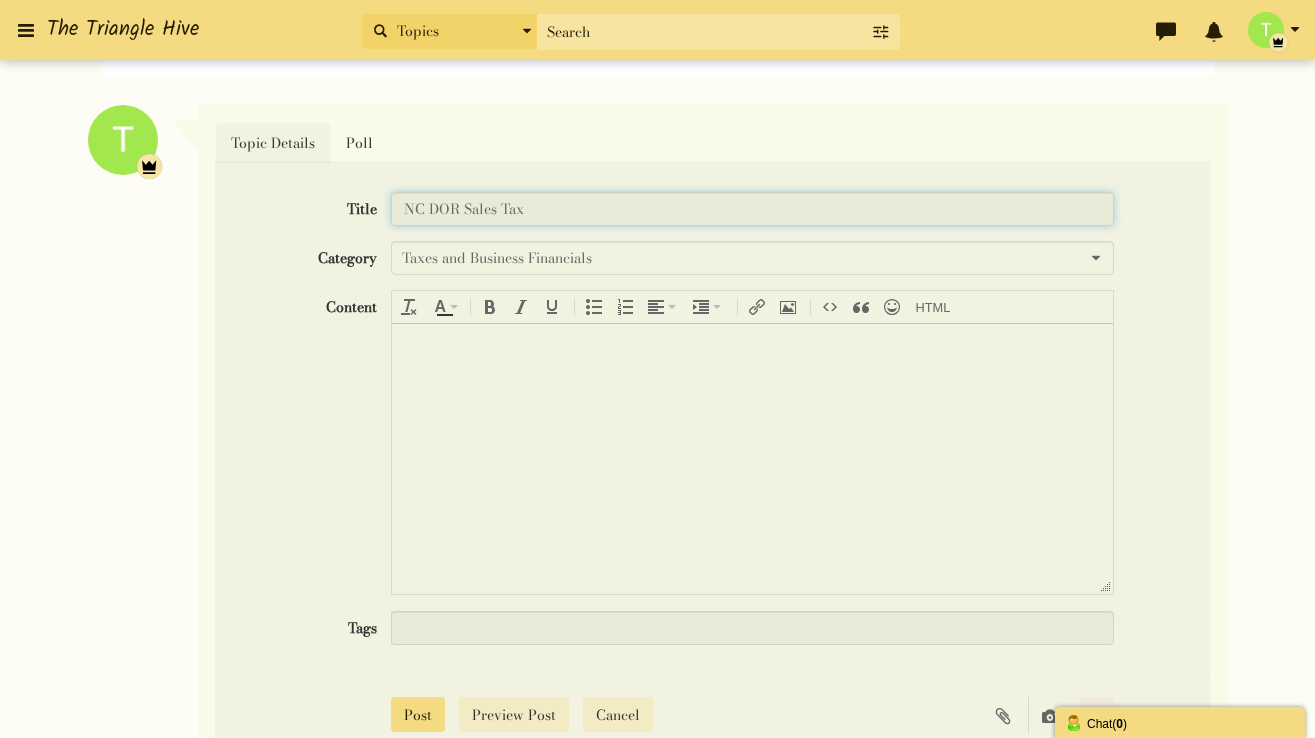 type on "NC DOR Sales Tax" 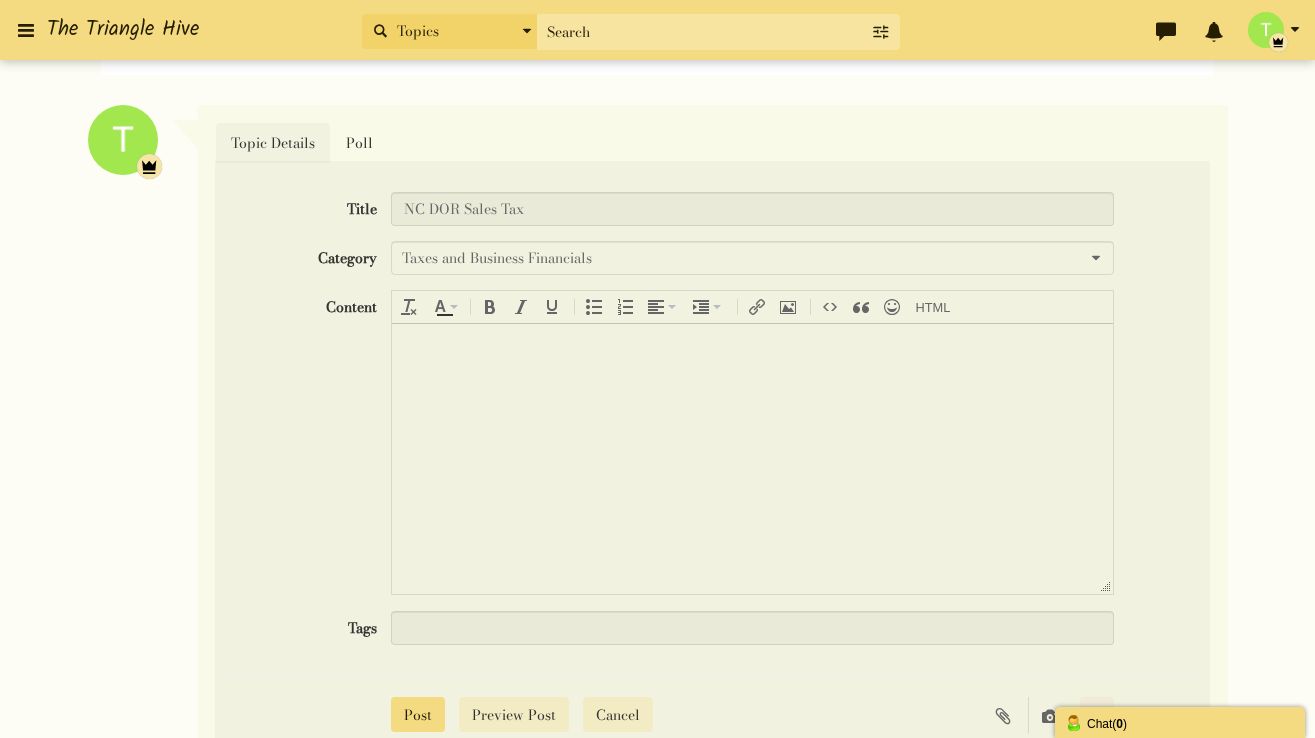 click at bounding box center (752, 458) 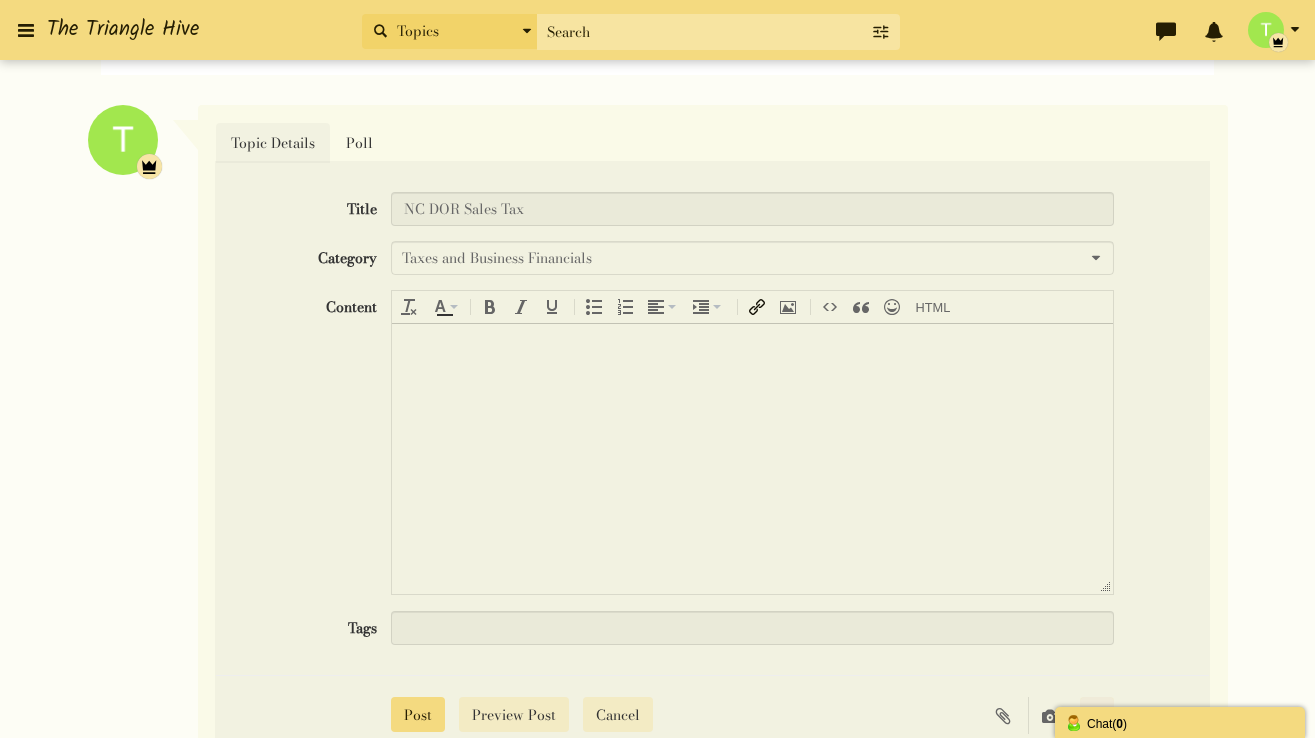 click at bounding box center [757, 307] 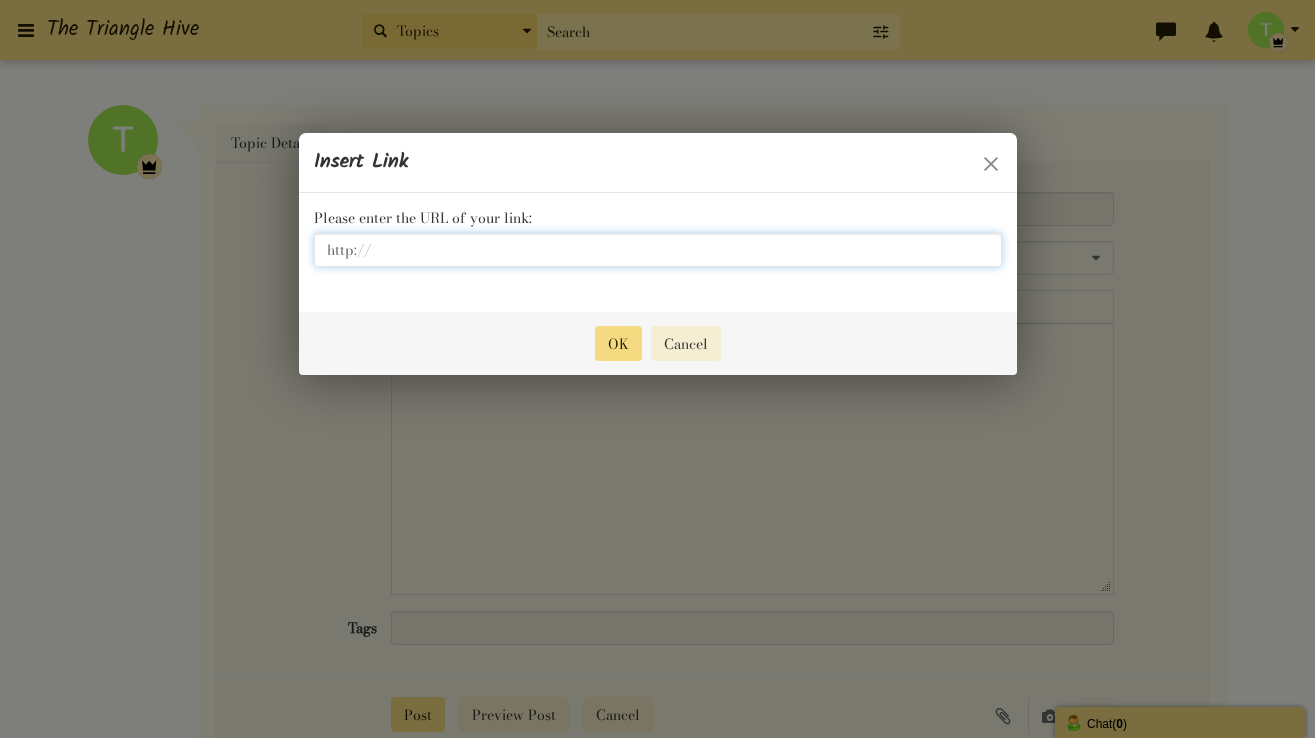 scroll, scrollTop: 455, scrollLeft: 0, axis: vertical 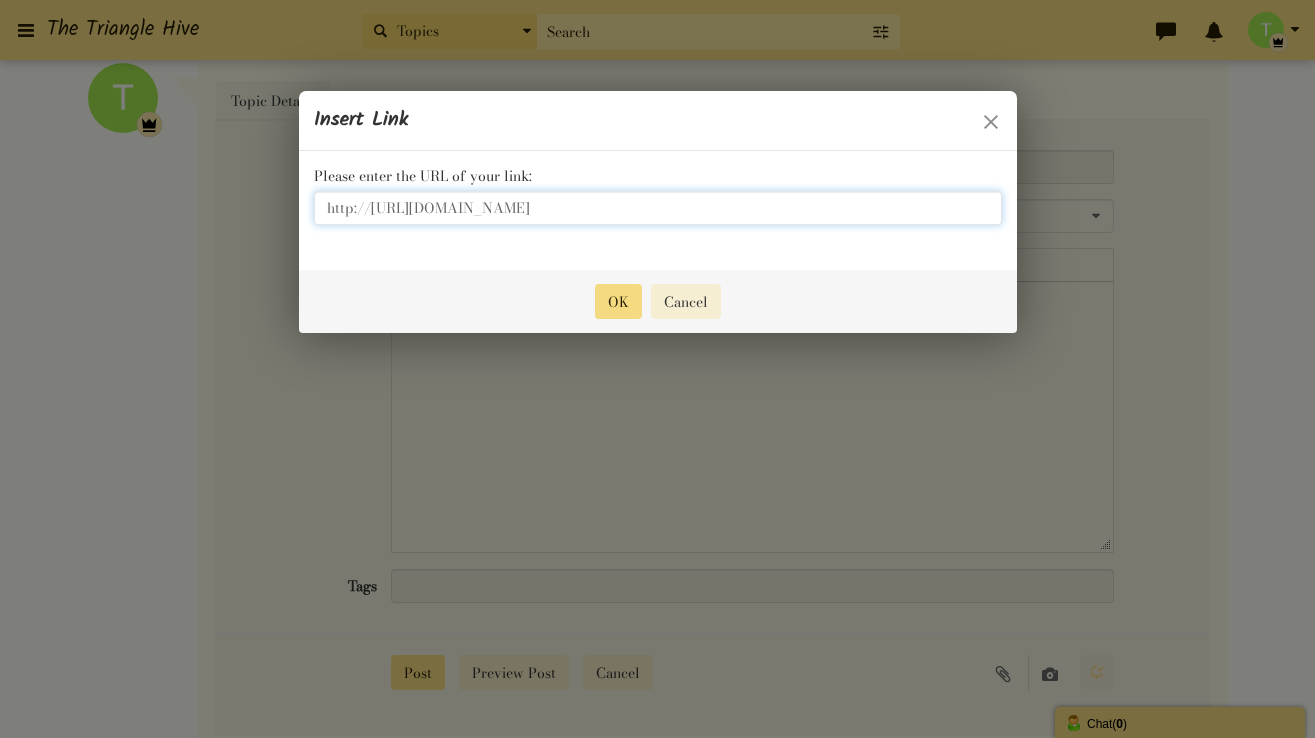 drag, startPoint x: 371, startPoint y: 206, endPoint x: 239, endPoint y: 206, distance: 132 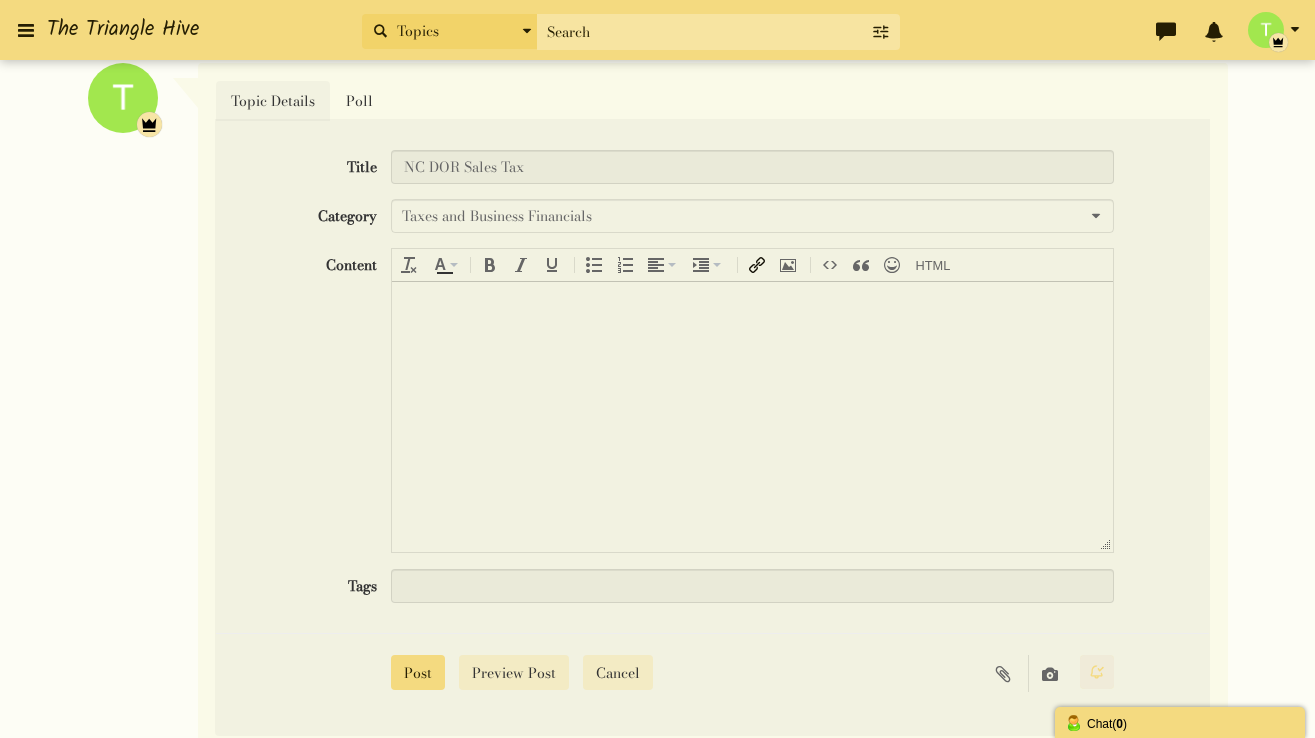 click at bounding box center (757, 265) 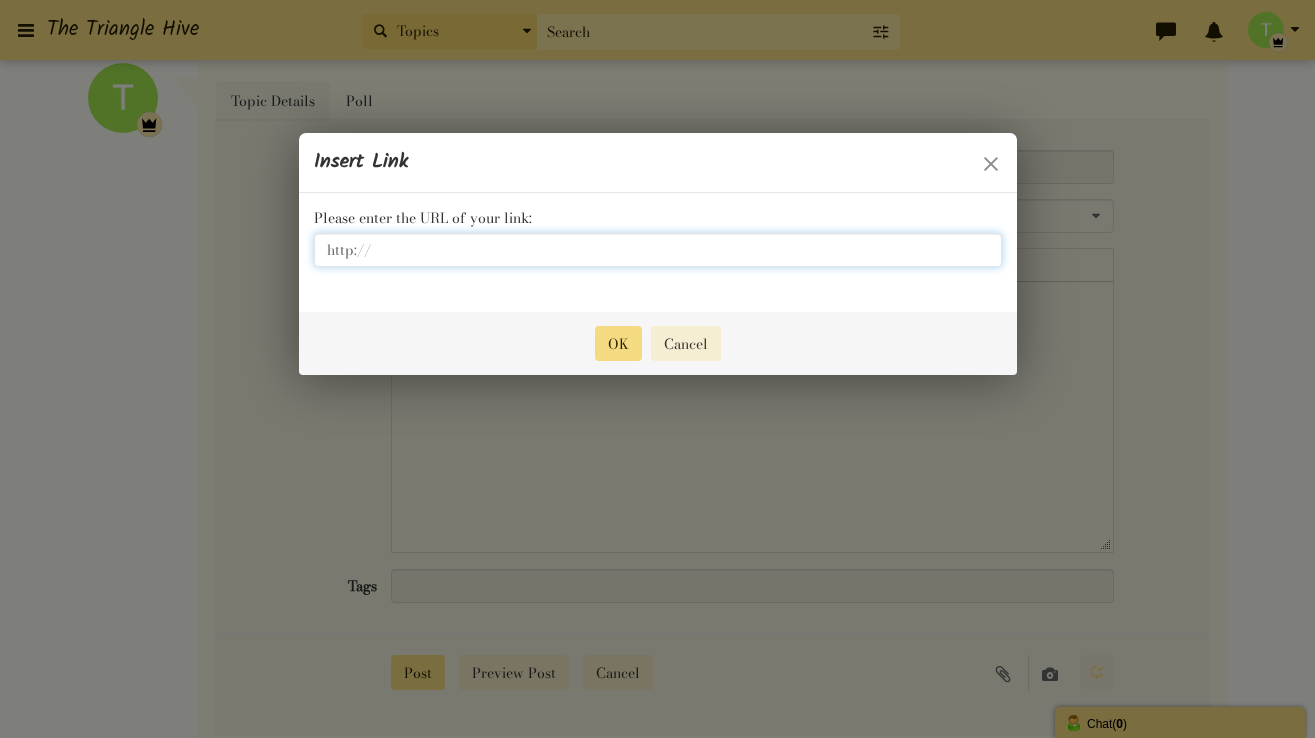 scroll, scrollTop: 497, scrollLeft: 0, axis: vertical 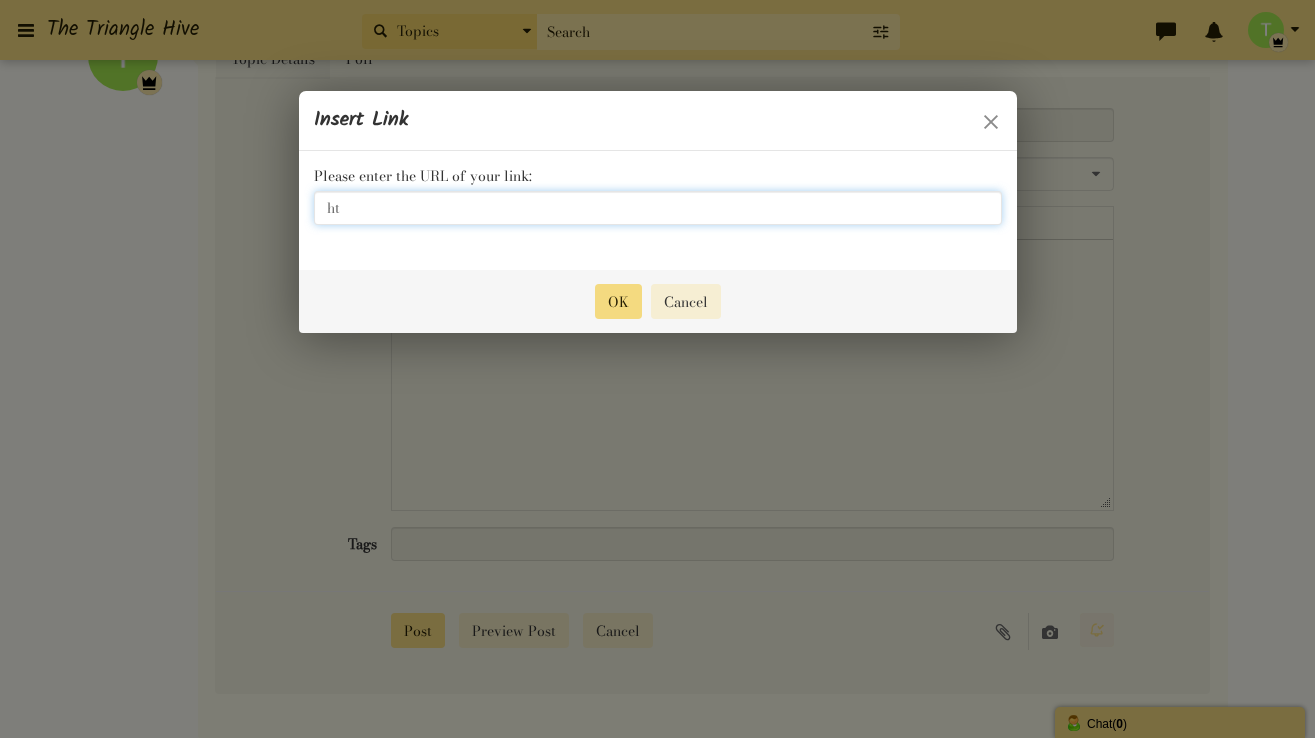 type on "h" 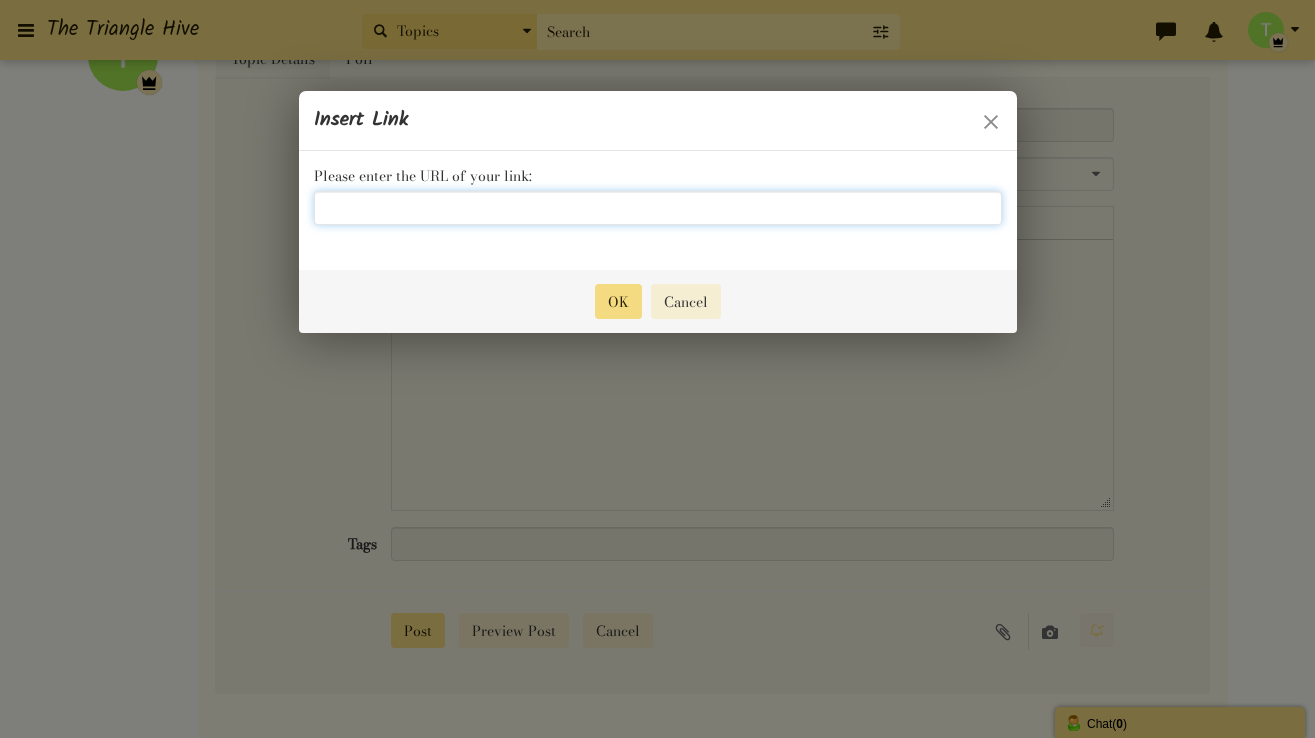 paste on "https://www.ncdor.gov/taxes-forms/sales-and-use-tax/efile-and-pay-your-sales-and-use-tax" 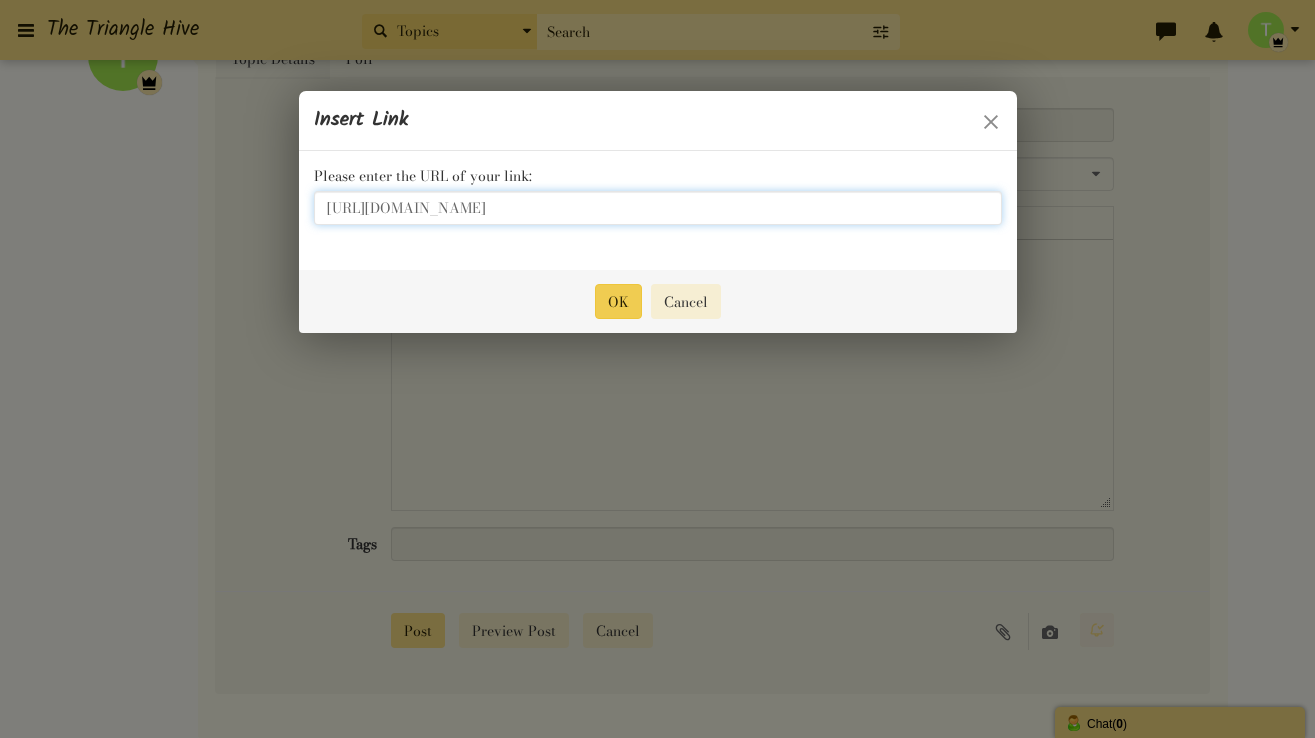 type on "https://www.ncdor.gov/taxes-forms/sales-and-use-tax/efile-and-pay-your-sales-and-use-tax" 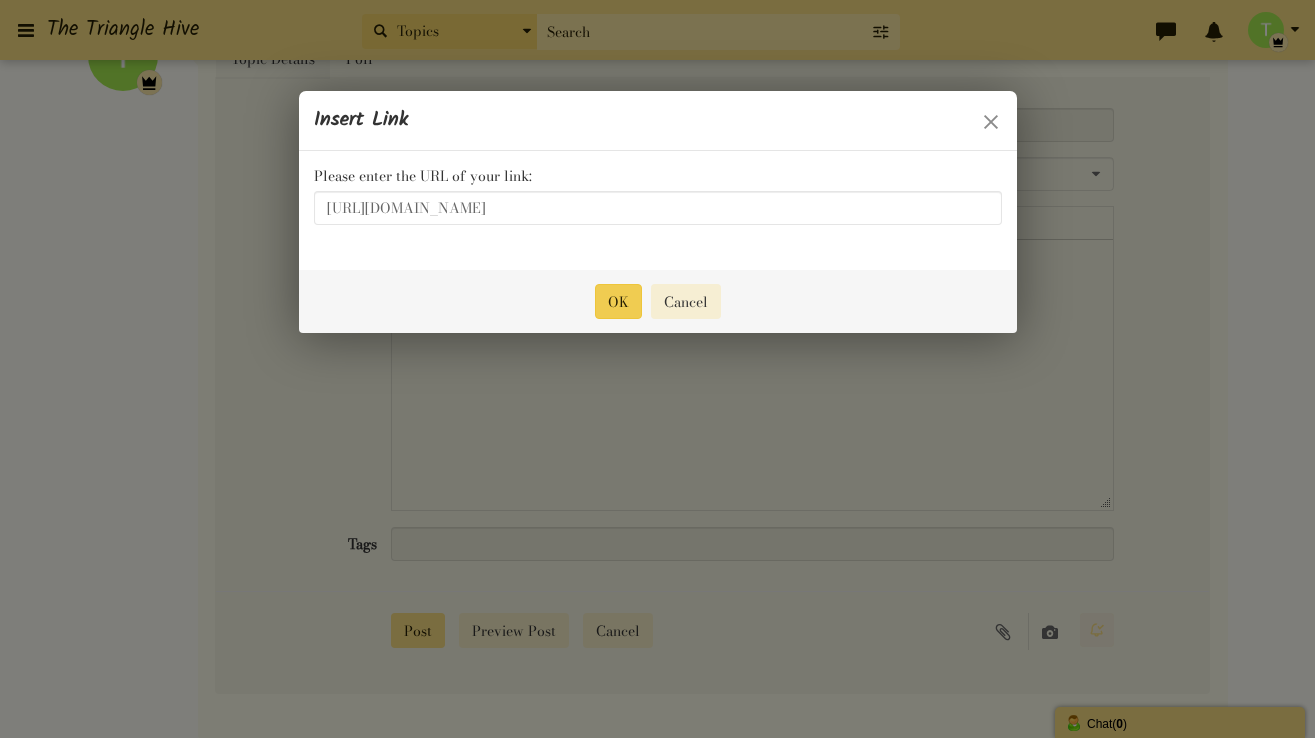 click on "OK" at bounding box center (618, 301) 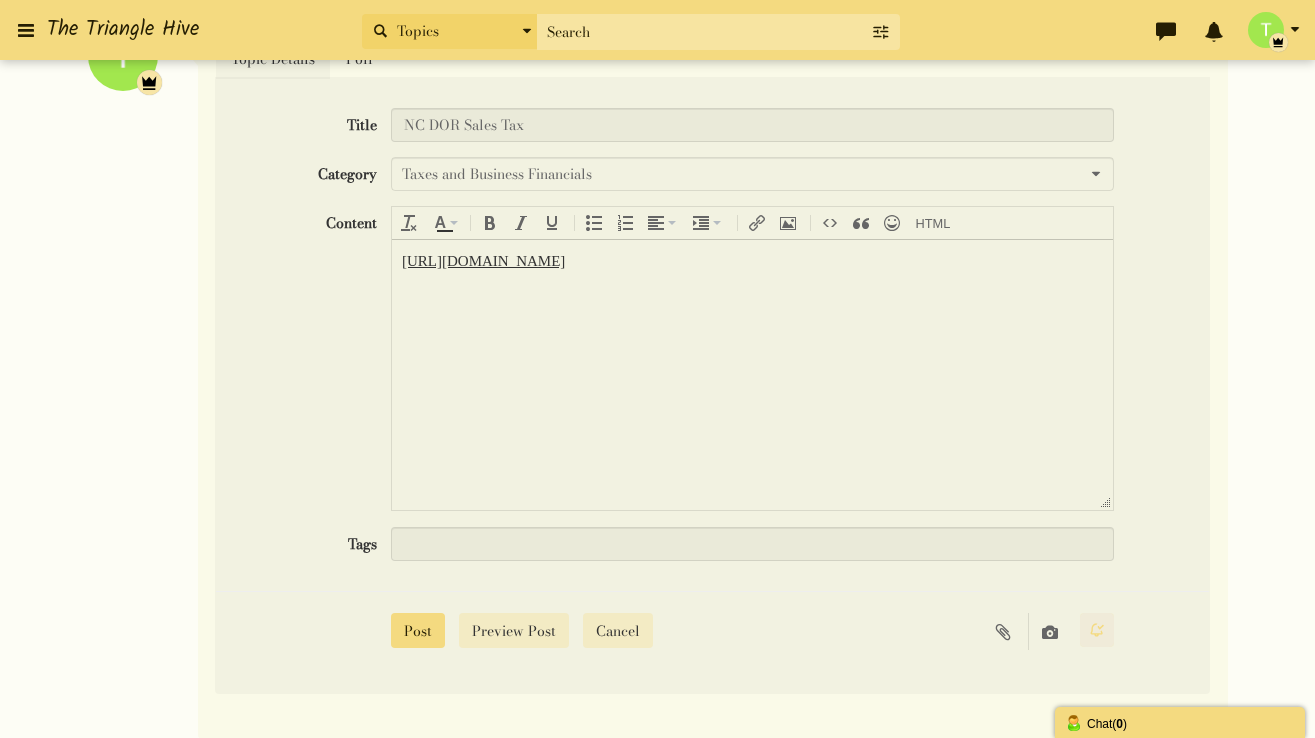 scroll, scrollTop: 454, scrollLeft: 0, axis: vertical 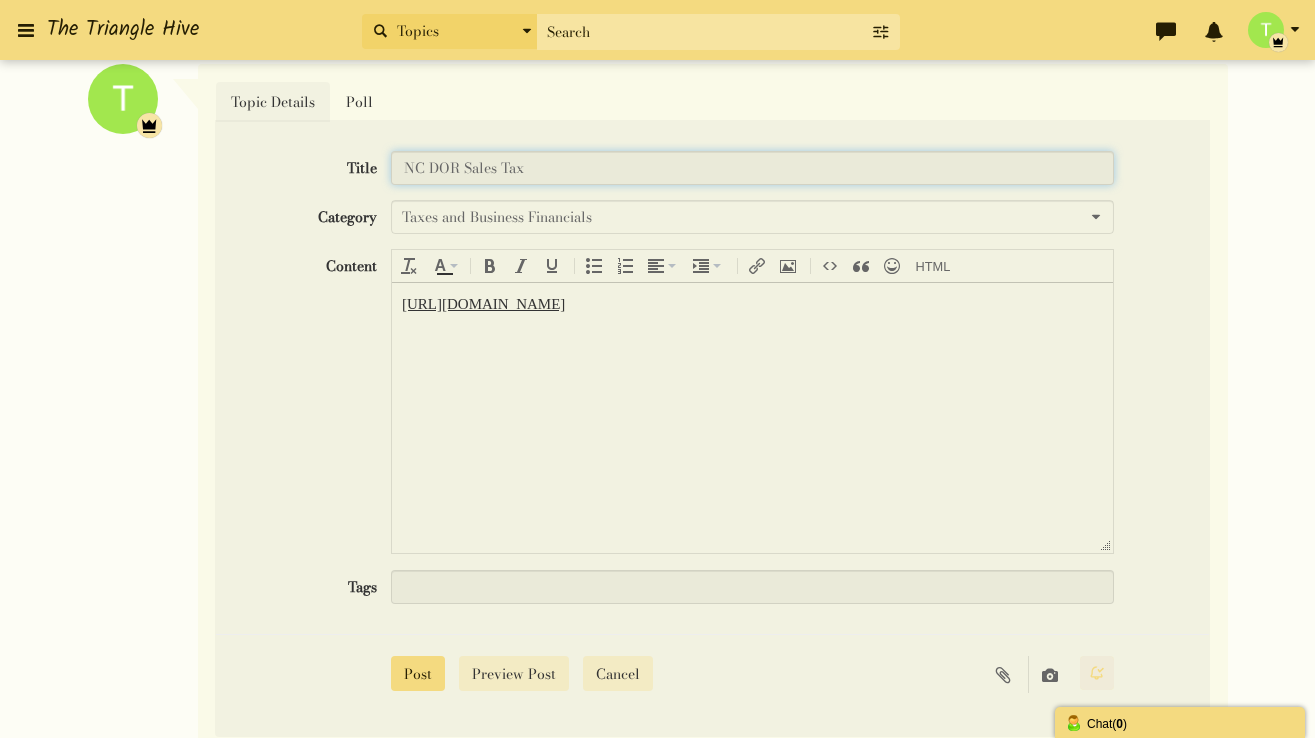 click on "NC DOR Sales Tax" at bounding box center [752, 168] 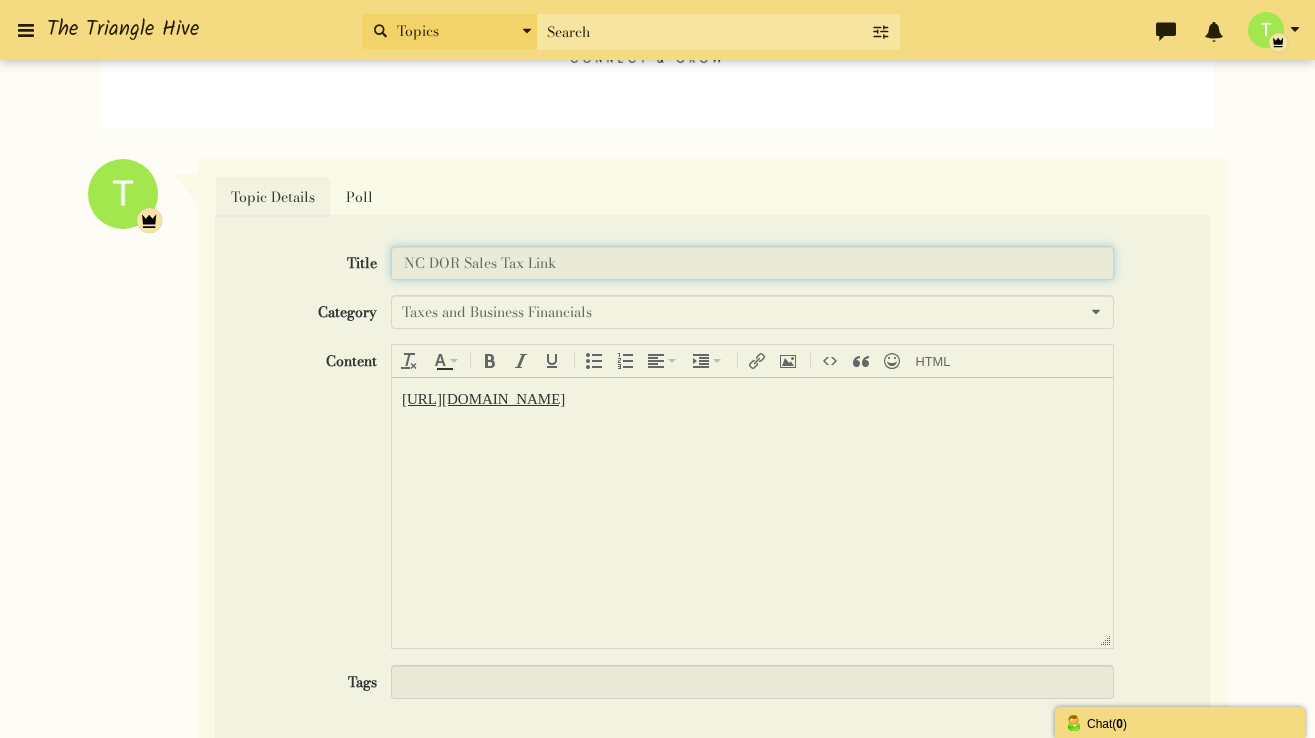 scroll, scrollTop: 356, scrollLeft: 0, axis: vertical 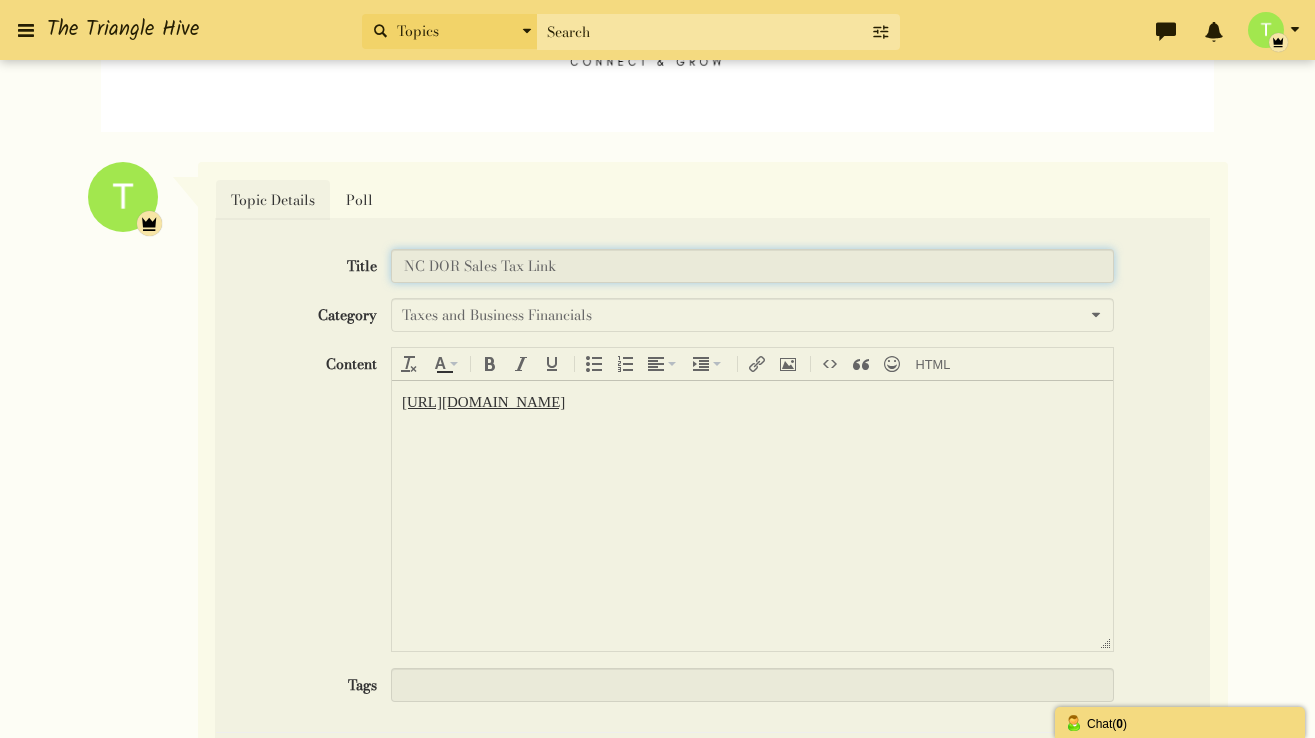 type on "NC DOR Sales Tax Link" 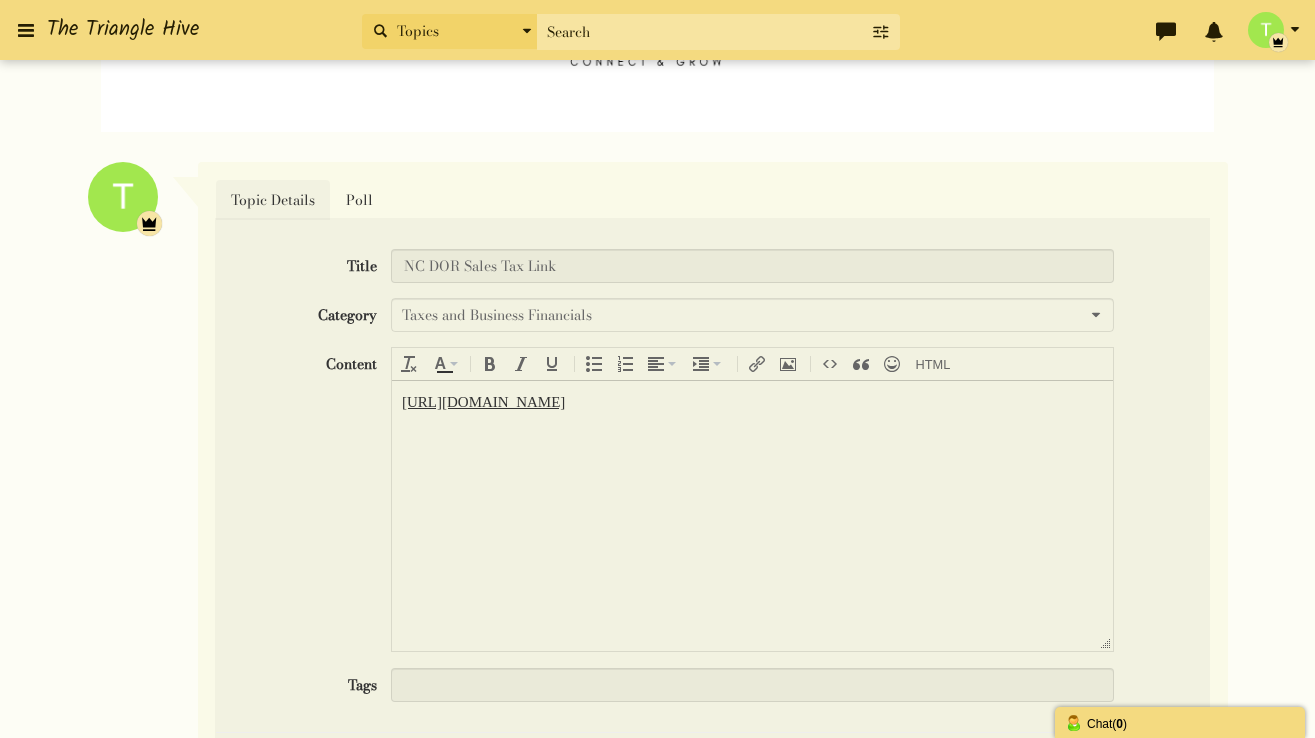 click on "https://www.ncdor.gov/taxes-forms/sales-and-use-tax/efile-and-pay-your-sales-and-use-tax" at bounding box center (752, 515) 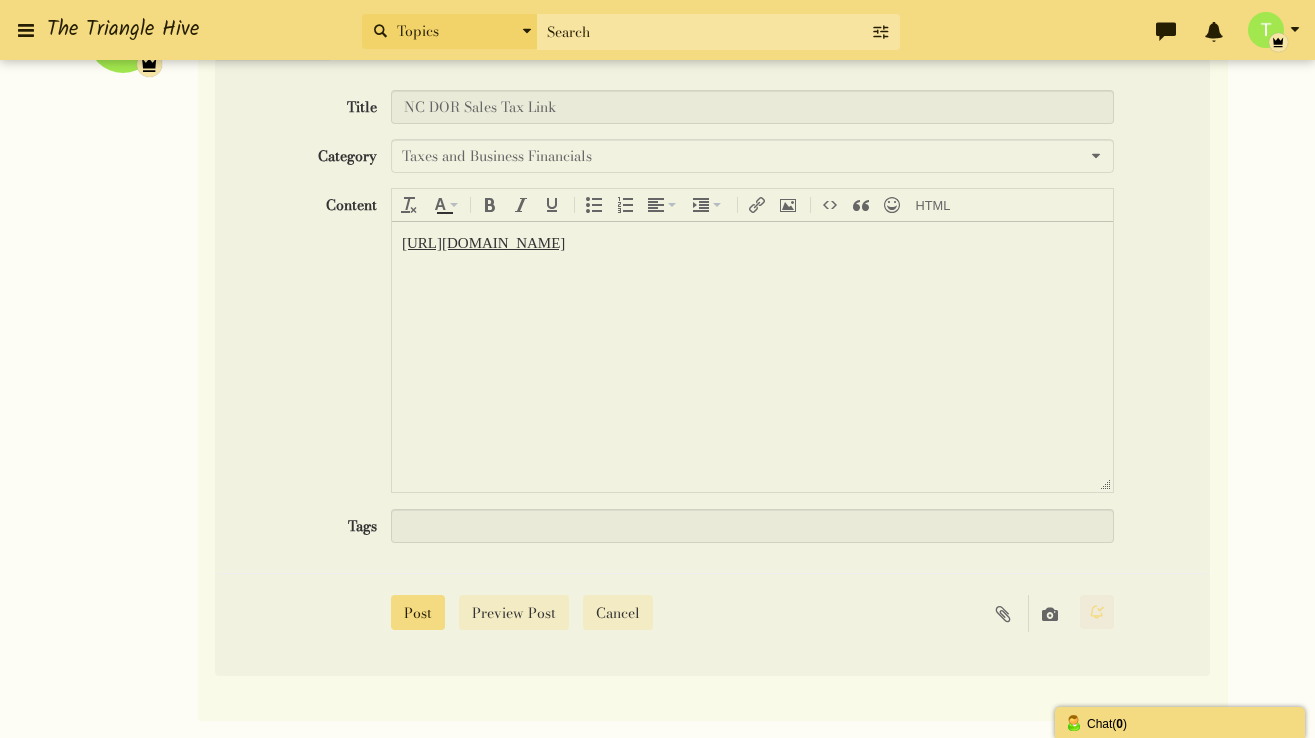 scroll, scrollTop: 506, scrollLeft: 0, axis: vertical 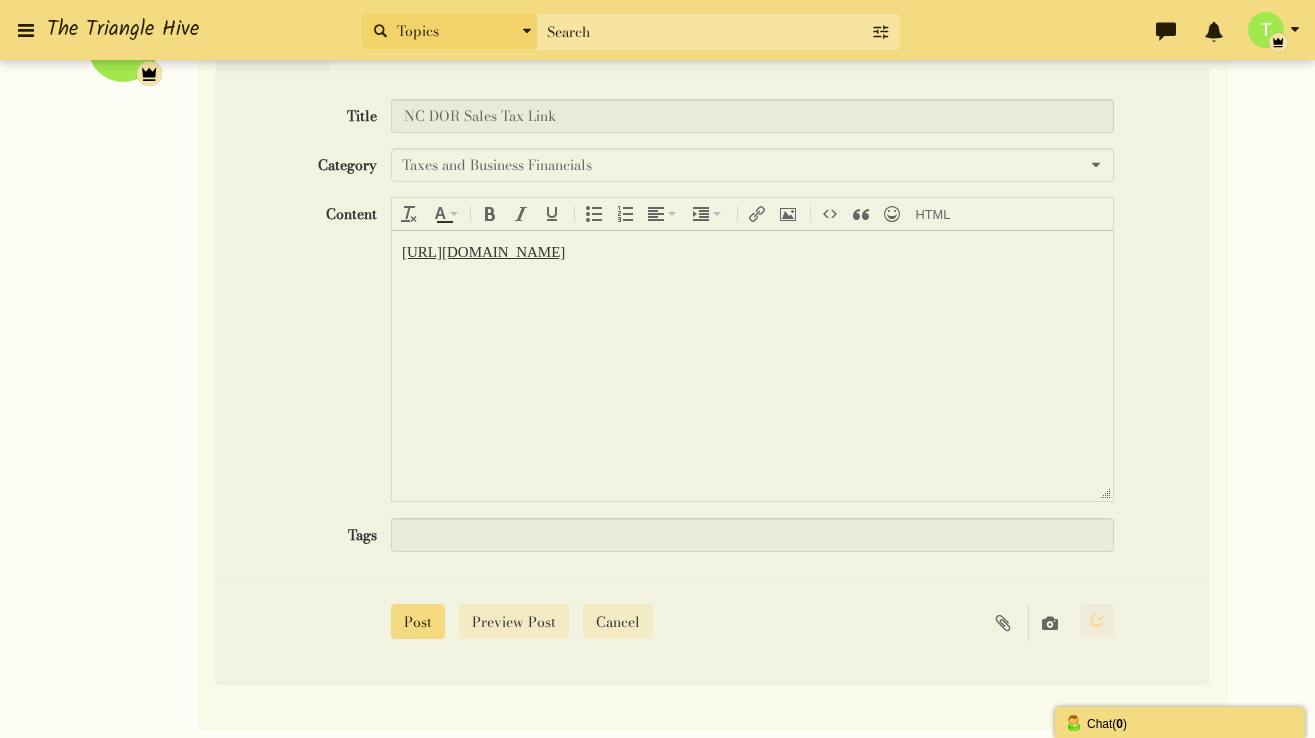 type 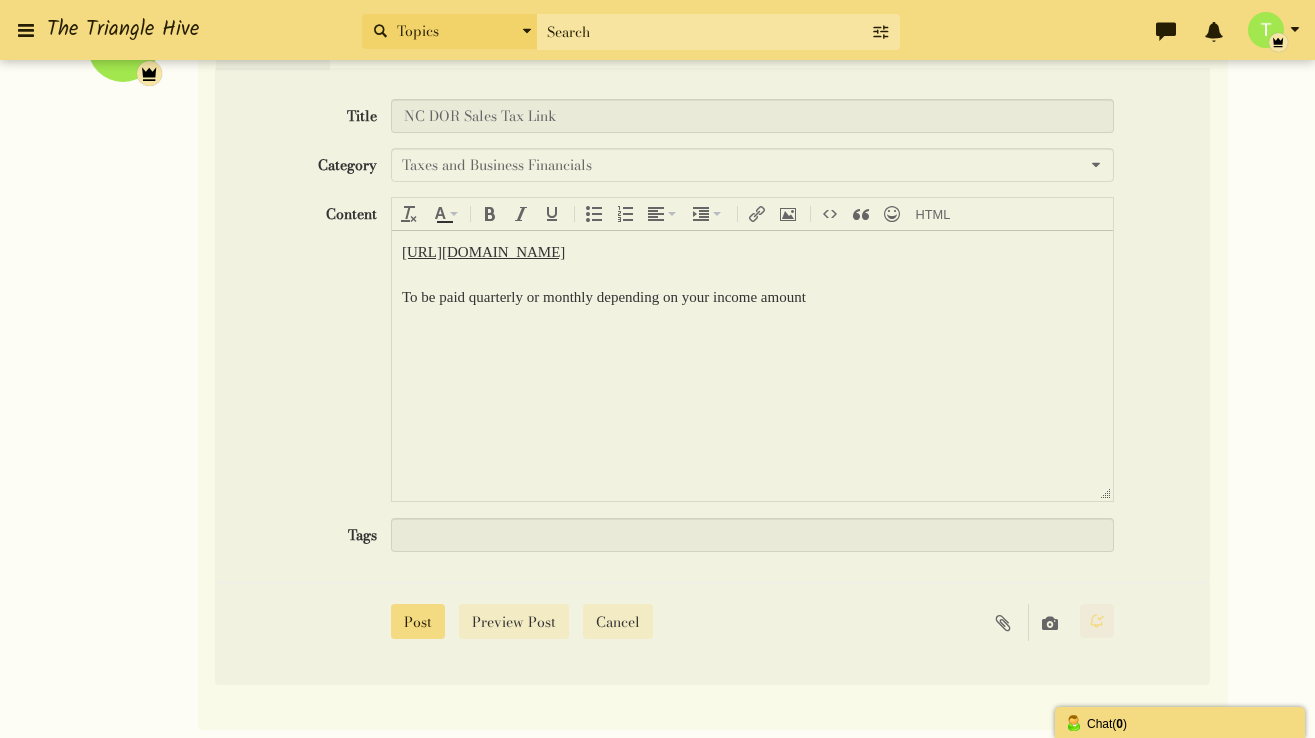 click on "To be paid quarterly or monthly depending on your income amount" at bounding box center (752, 296) 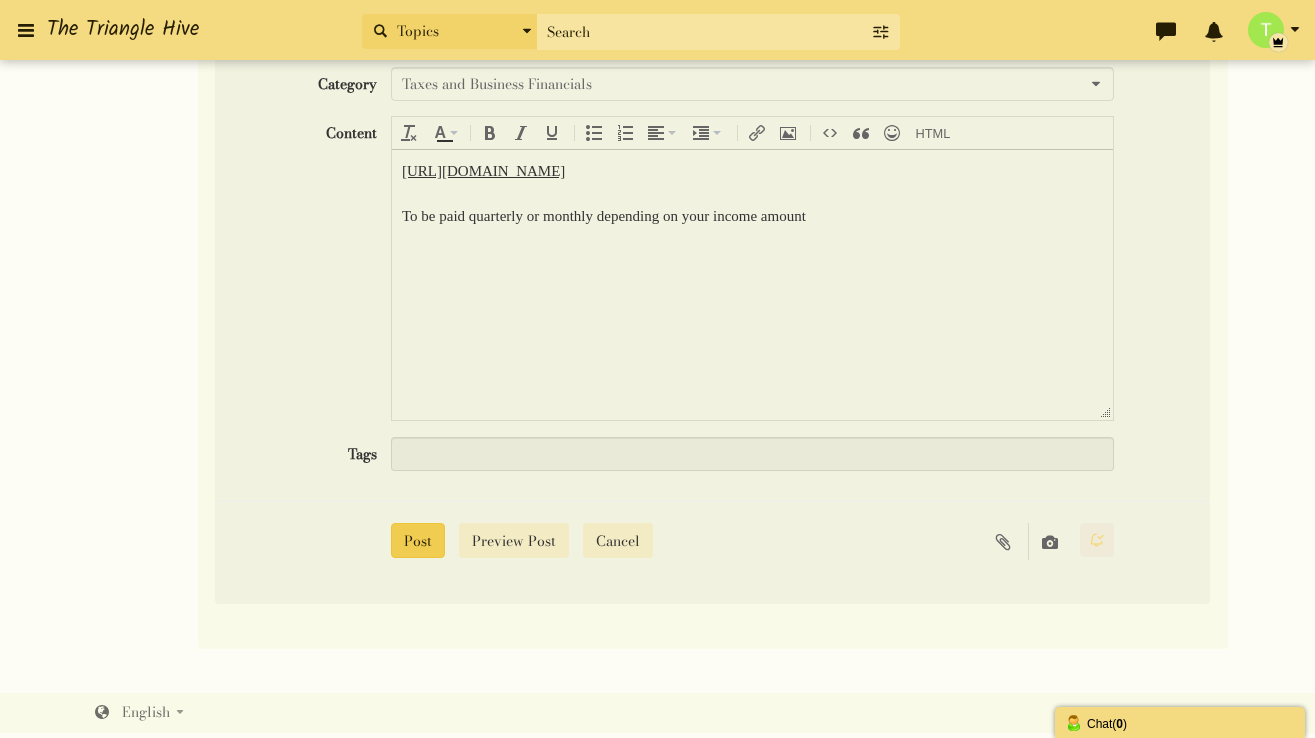 click on "Post" at bounding box center [418, 540] 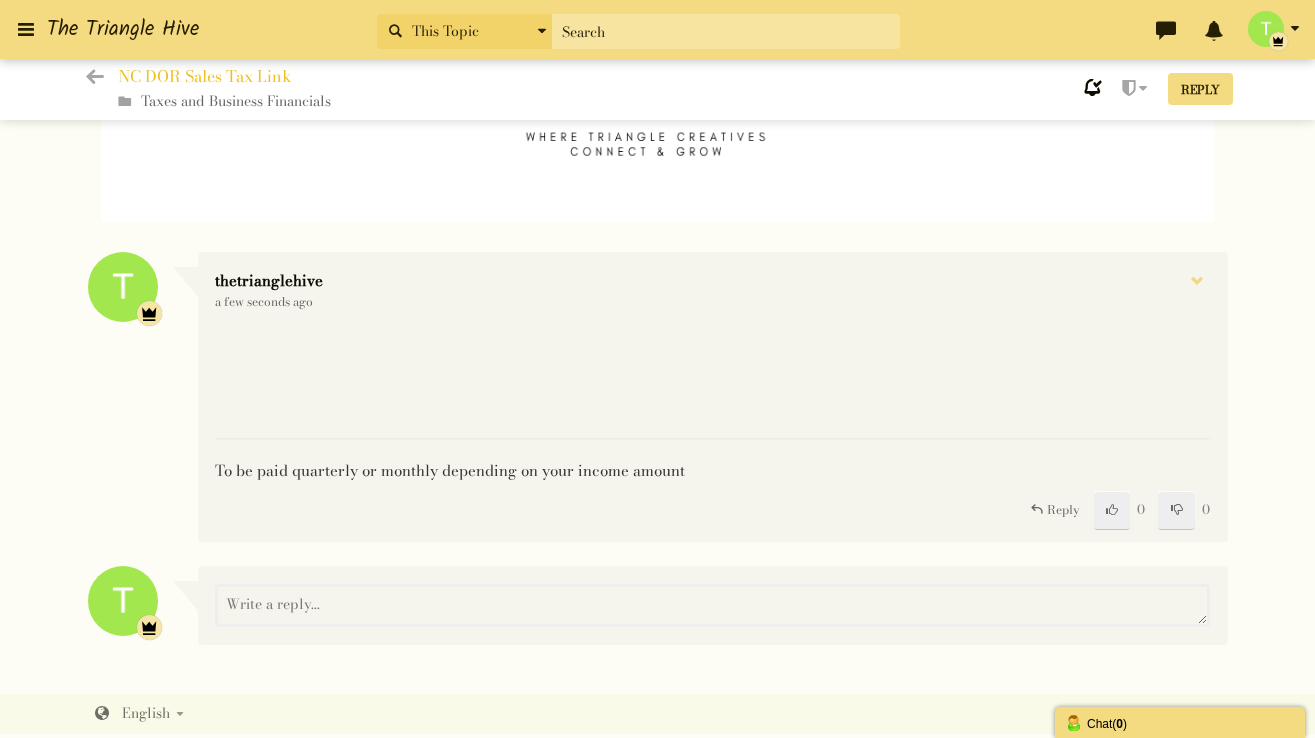 scroll, scrollTop: 318, scrollLeft: 0, axis: vertical 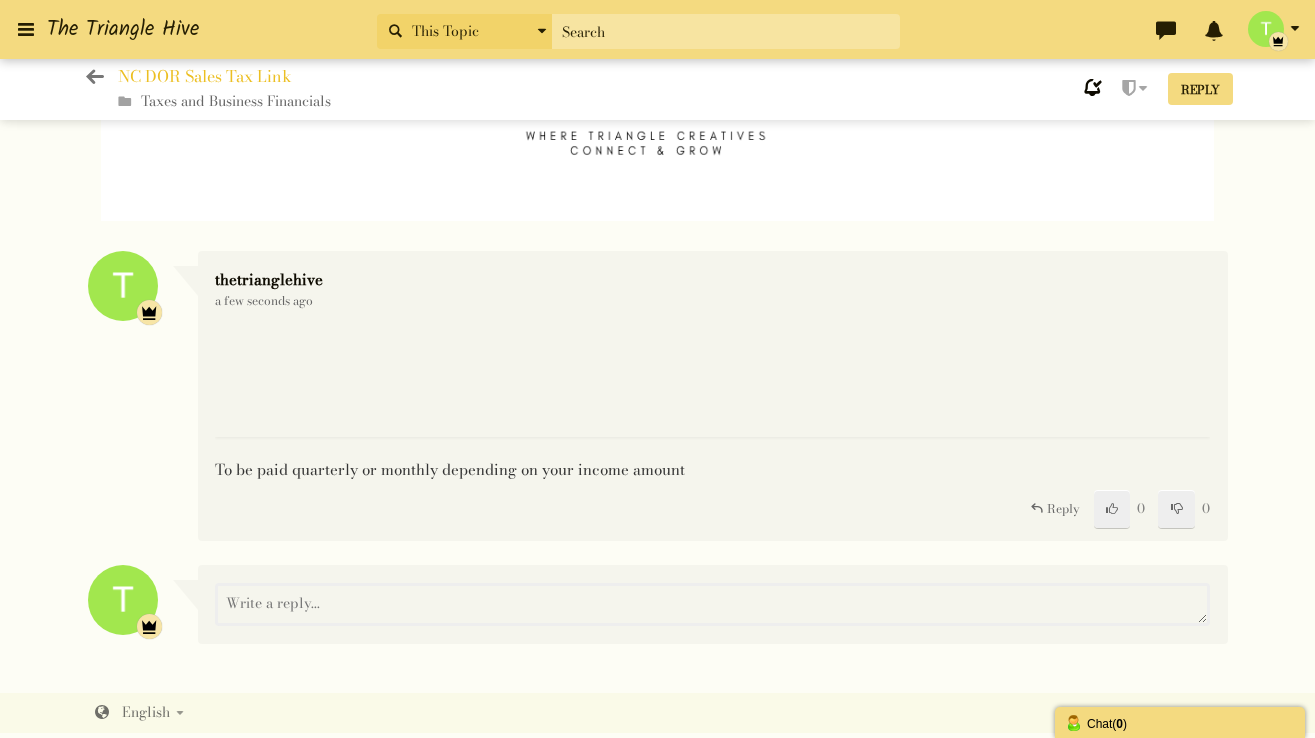 click at bounding box center [95, 77] 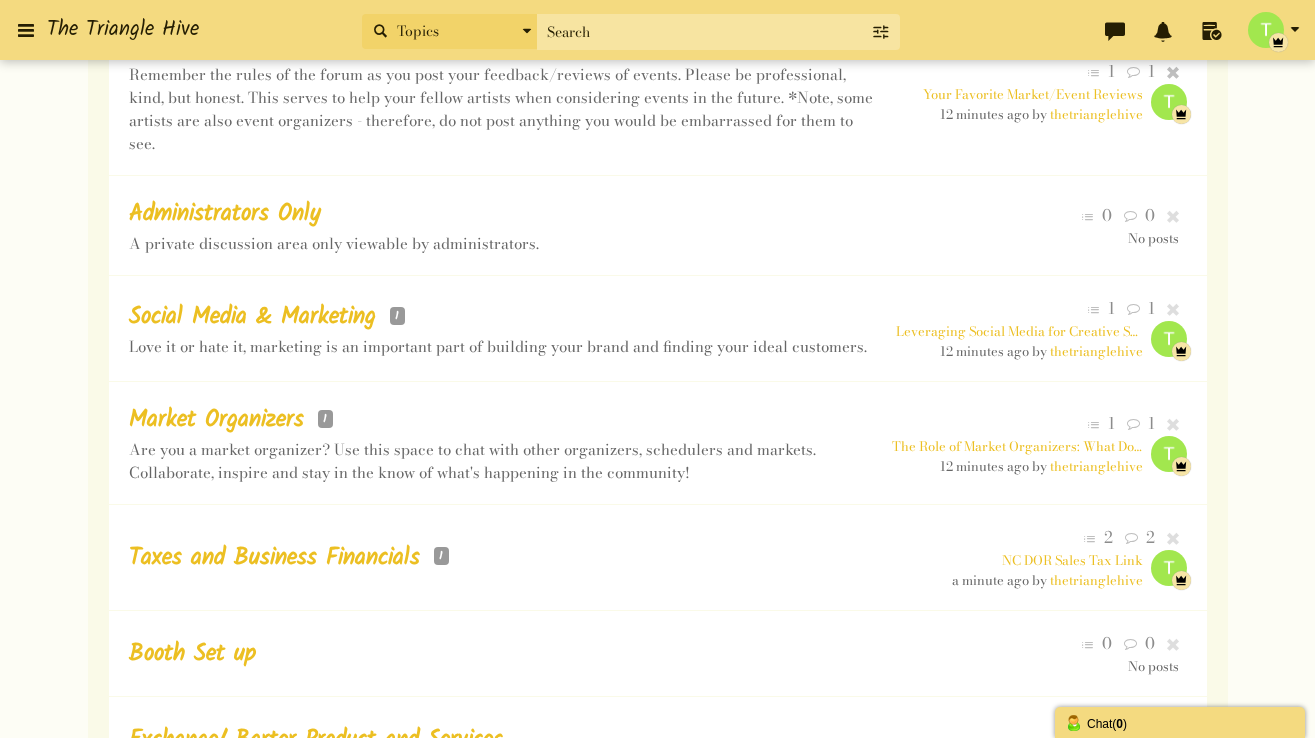 scroll, scrollTop: 831, scrollLeft: 0, axis: vertical 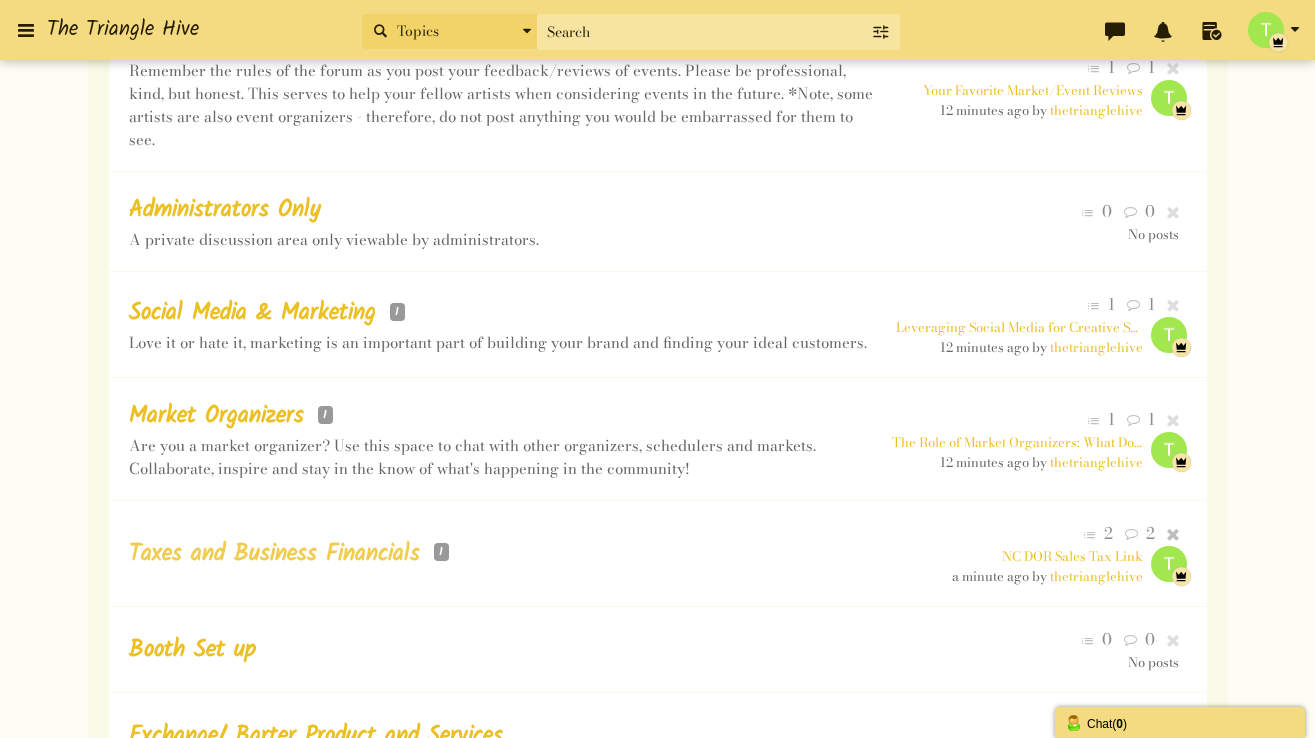 click on "Taxes and Business Financials" at bounding box center (274, 554) 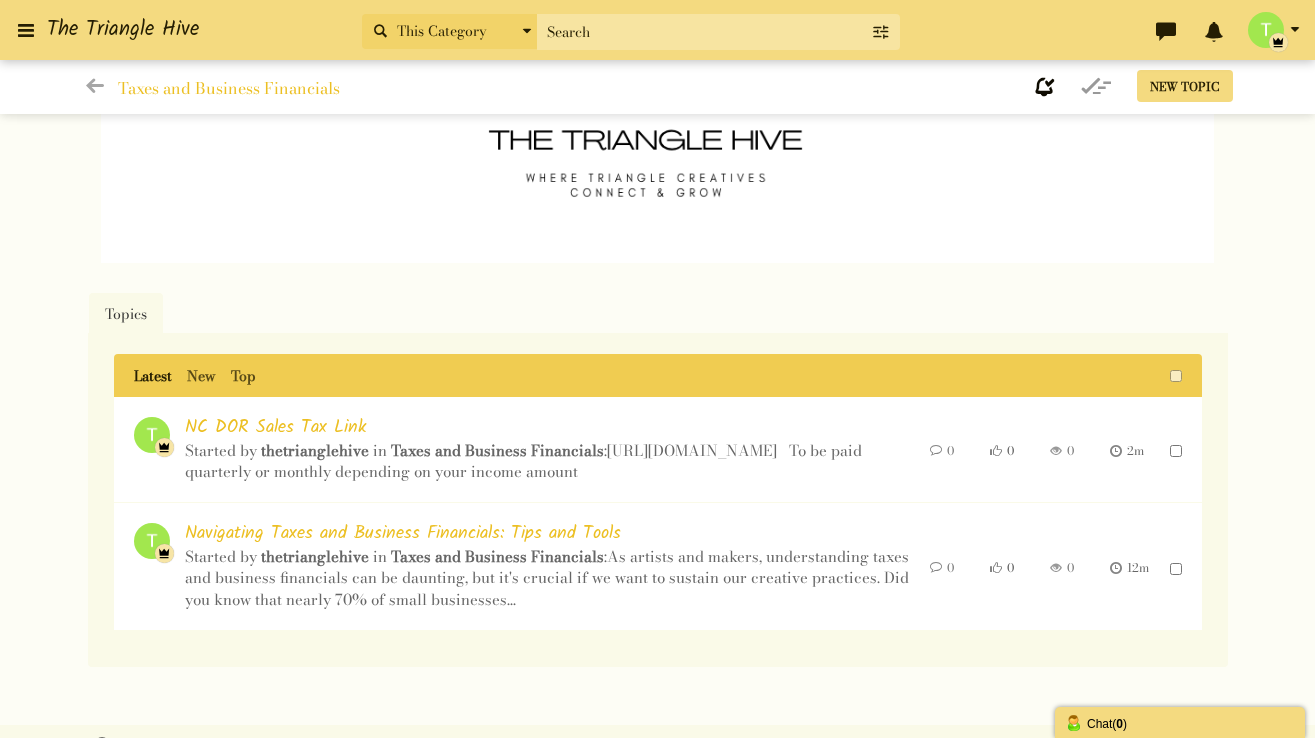 scroll, scrollTop: 294, scrollLeft: 0, axis: vertical 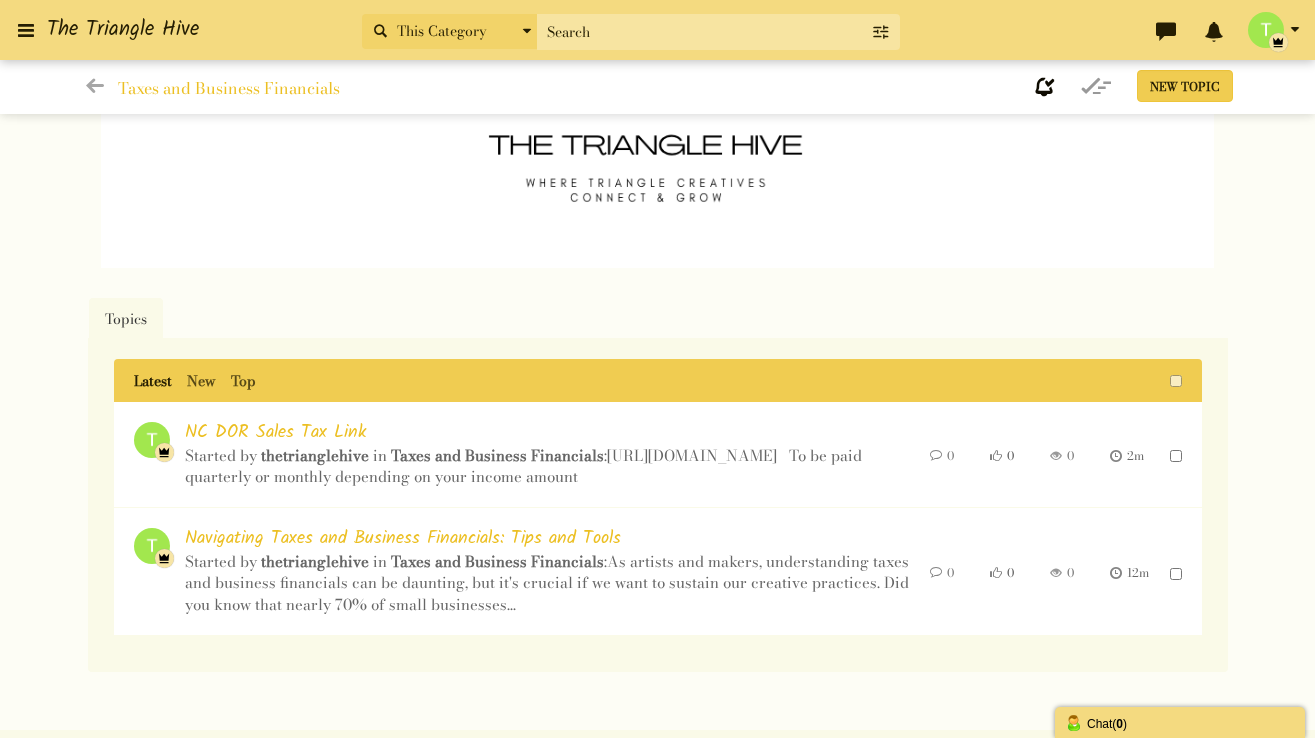 click on "New Topic" at bounding box center (1185, 86) 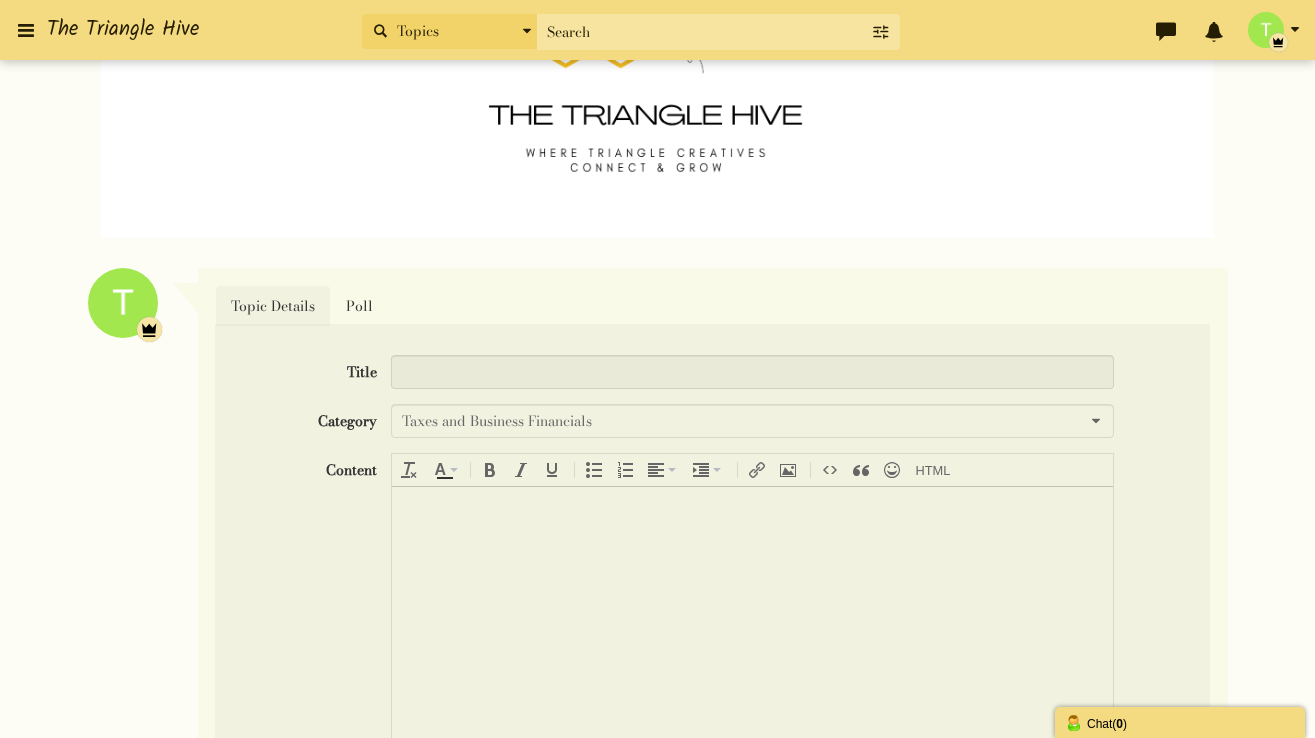 scroll, scrollTop: 275, scrollLeft: 0, axis: vertical 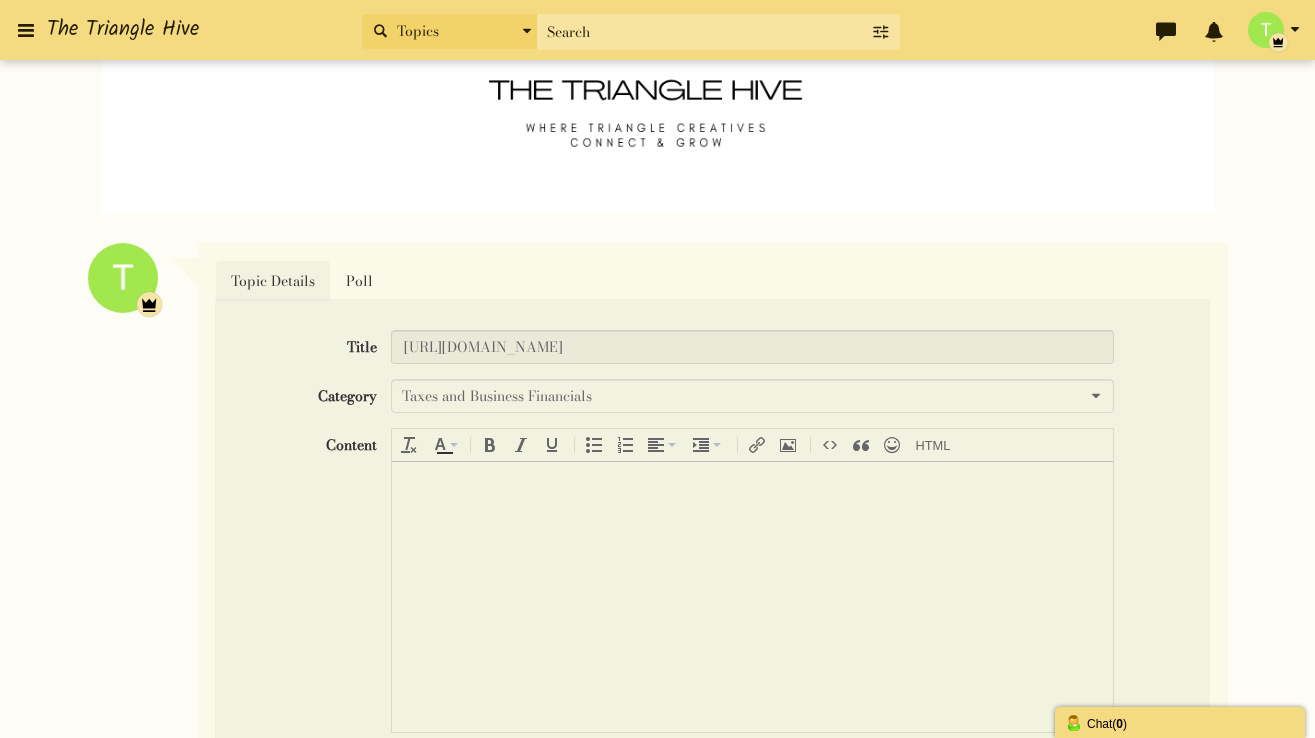 type on "[URL][DOMAIN_NAME]" 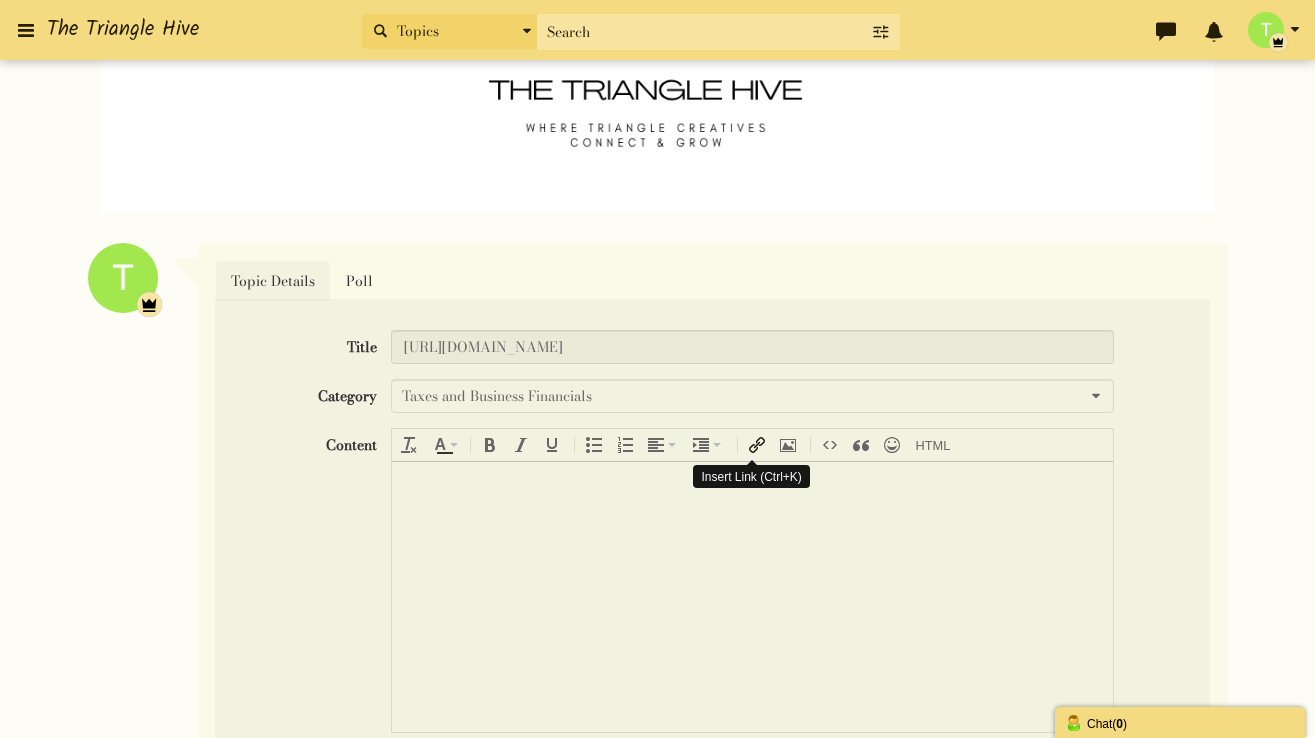 click at bounding box center [757, 445] 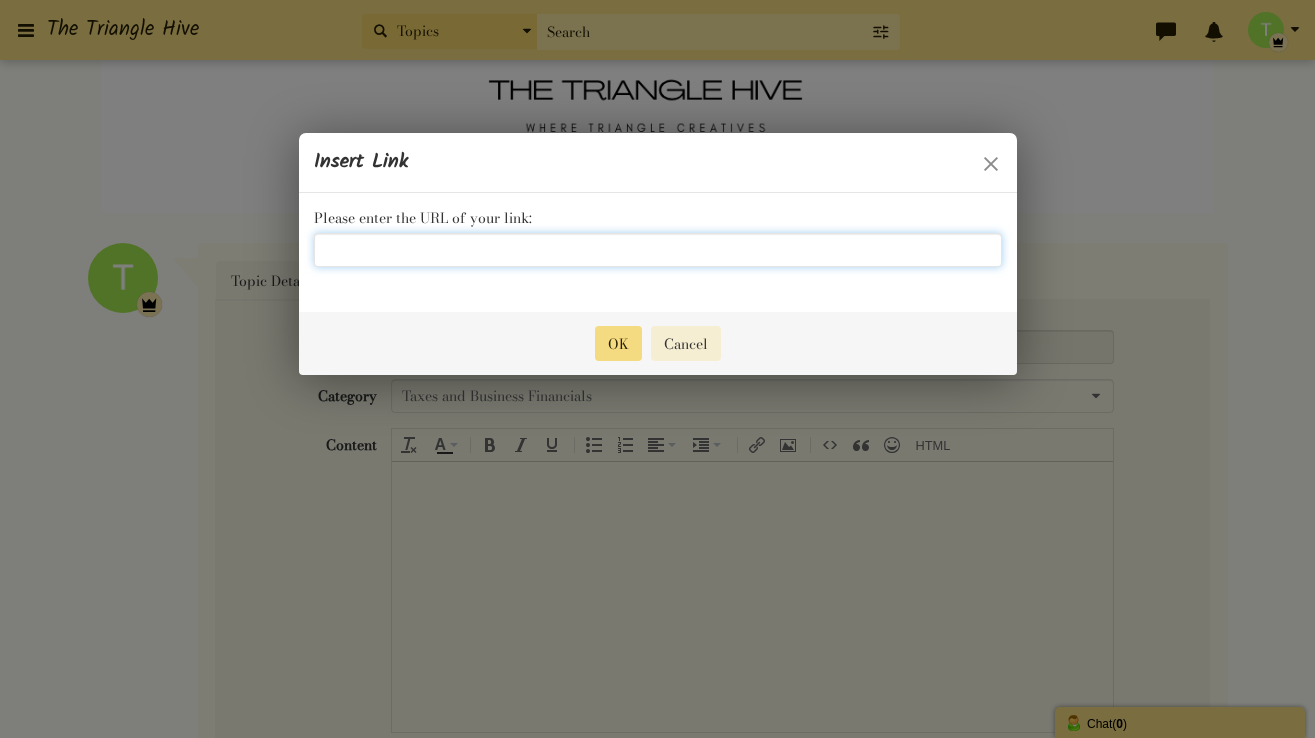 type on "http://" 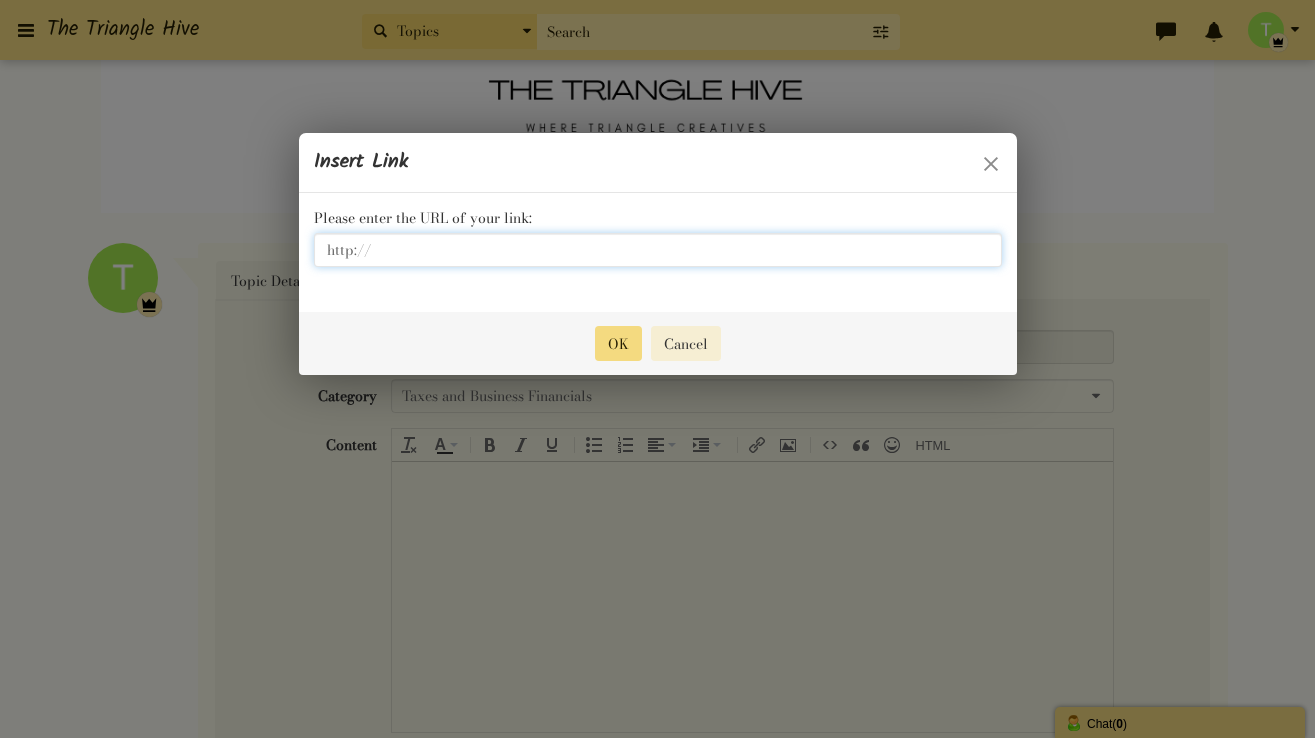 scroll, scrollTop: 317, scrollLeft: 0, axis: vertical 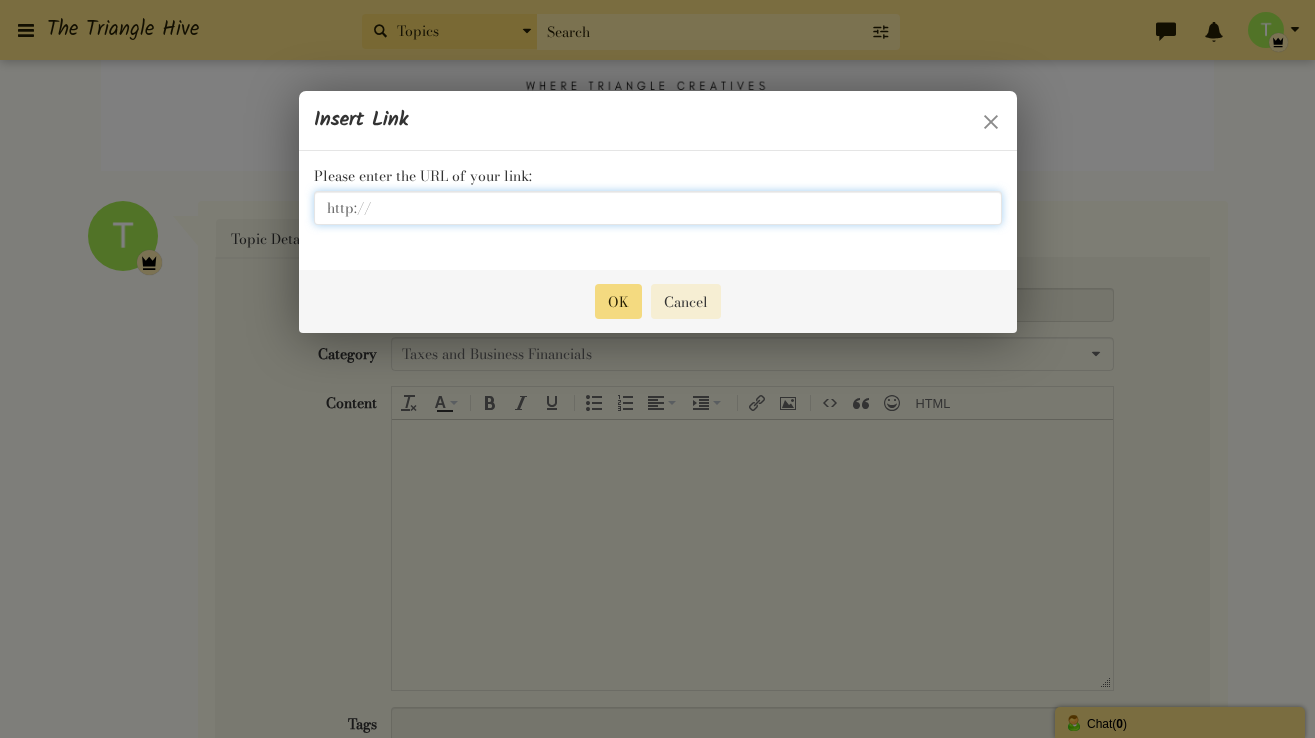 drag, startPoint x: 495, startPoint y: 209, endPoint x: 99, endPoint y: 216, distance: 396.06186 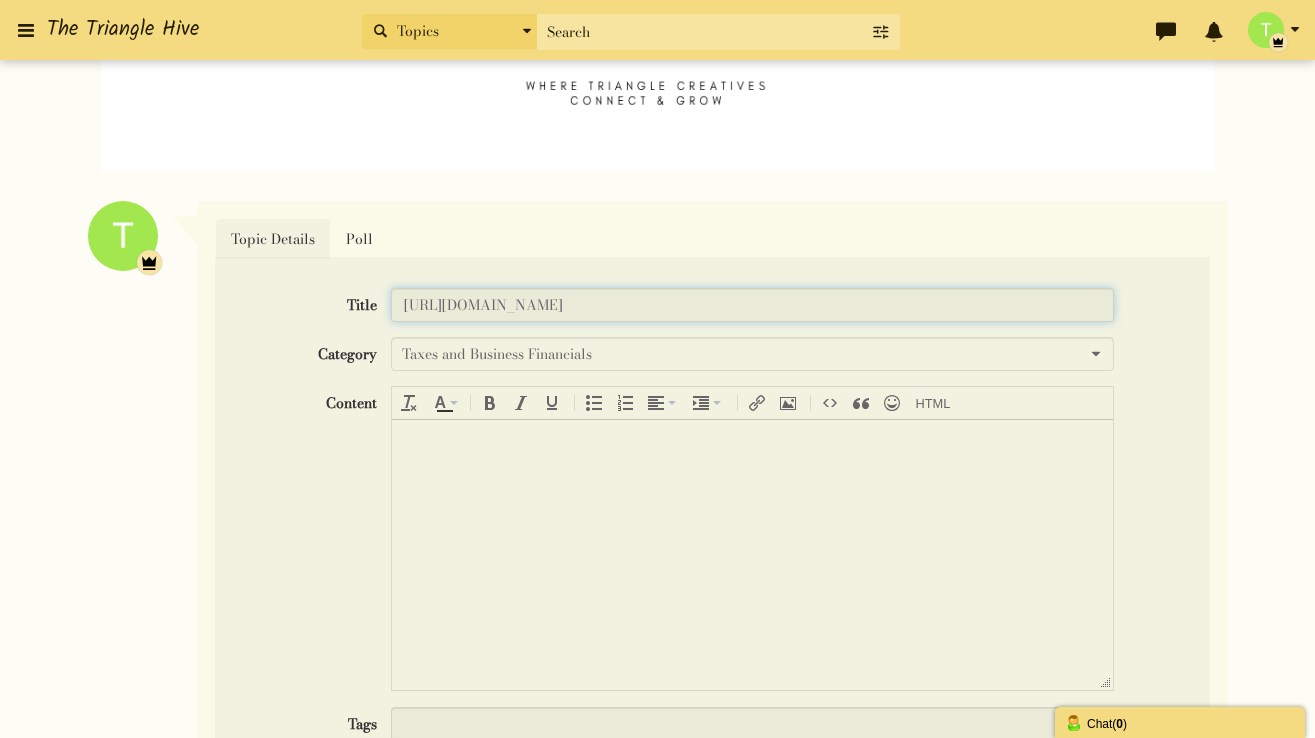 click on "https://www.ncdor.gov/taxes-forms/business-registration/prepare-register-your-business" at bounding box center (752, 305) 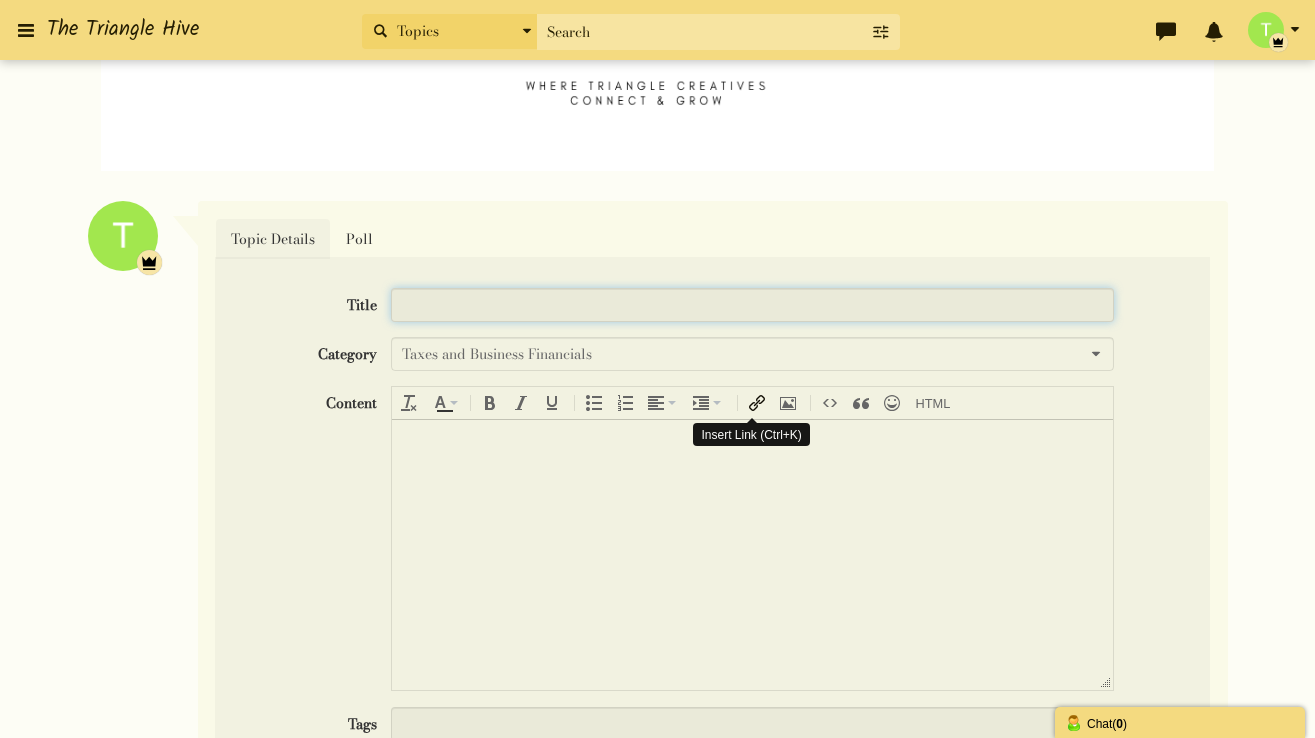 click at bounding box center [757, 403] 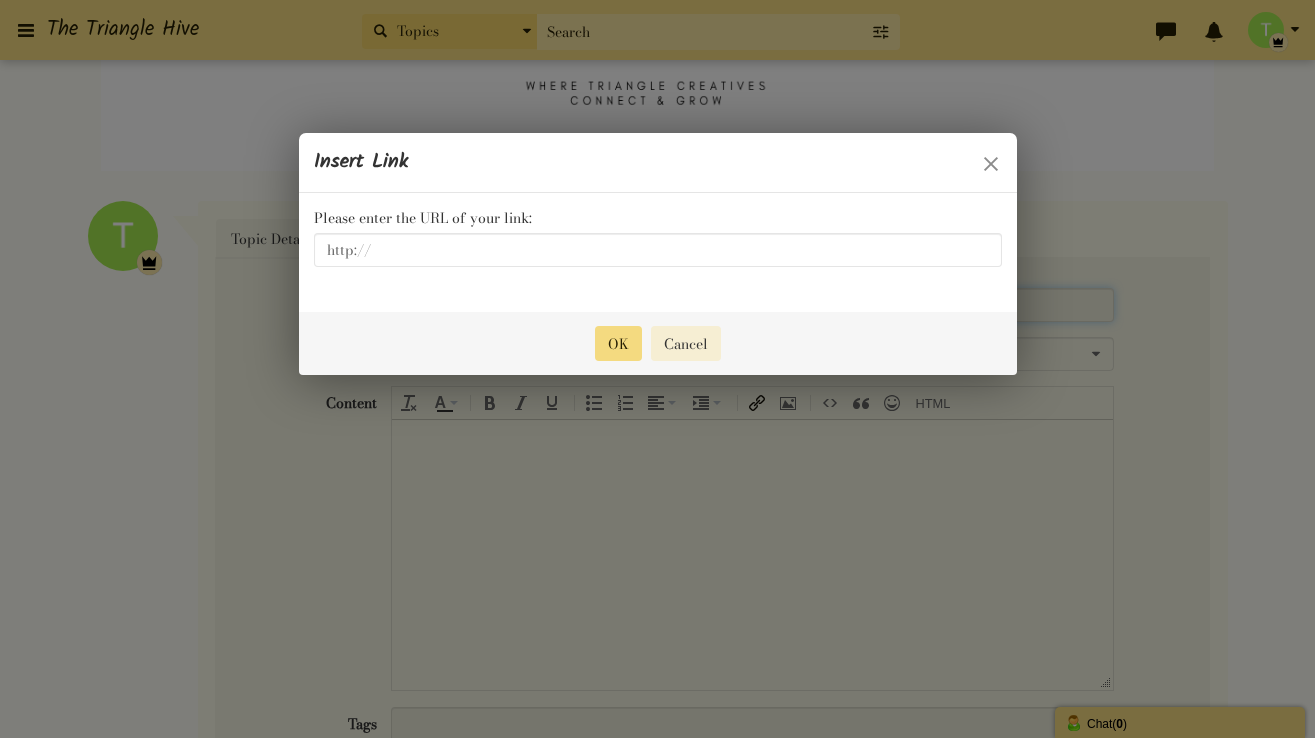 type 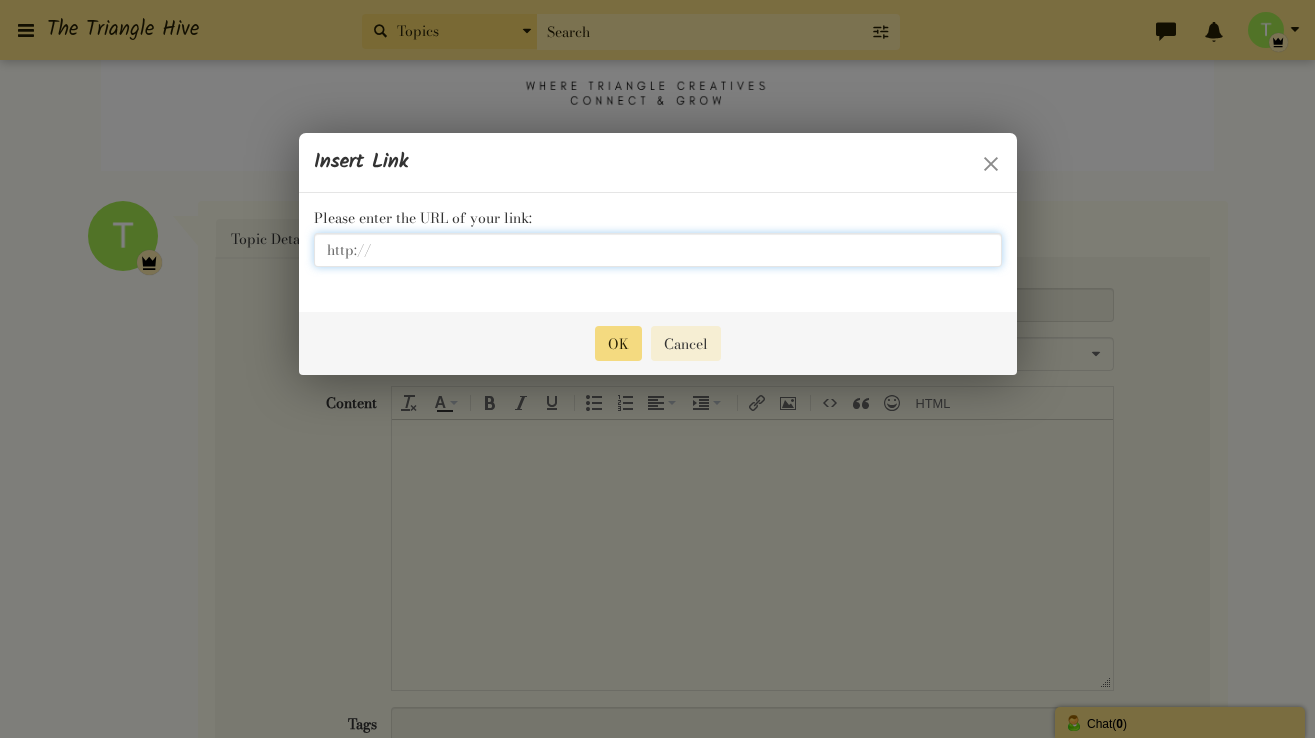 scroll, scrollTop: 359, scrollLeft: 0, axis: vertical 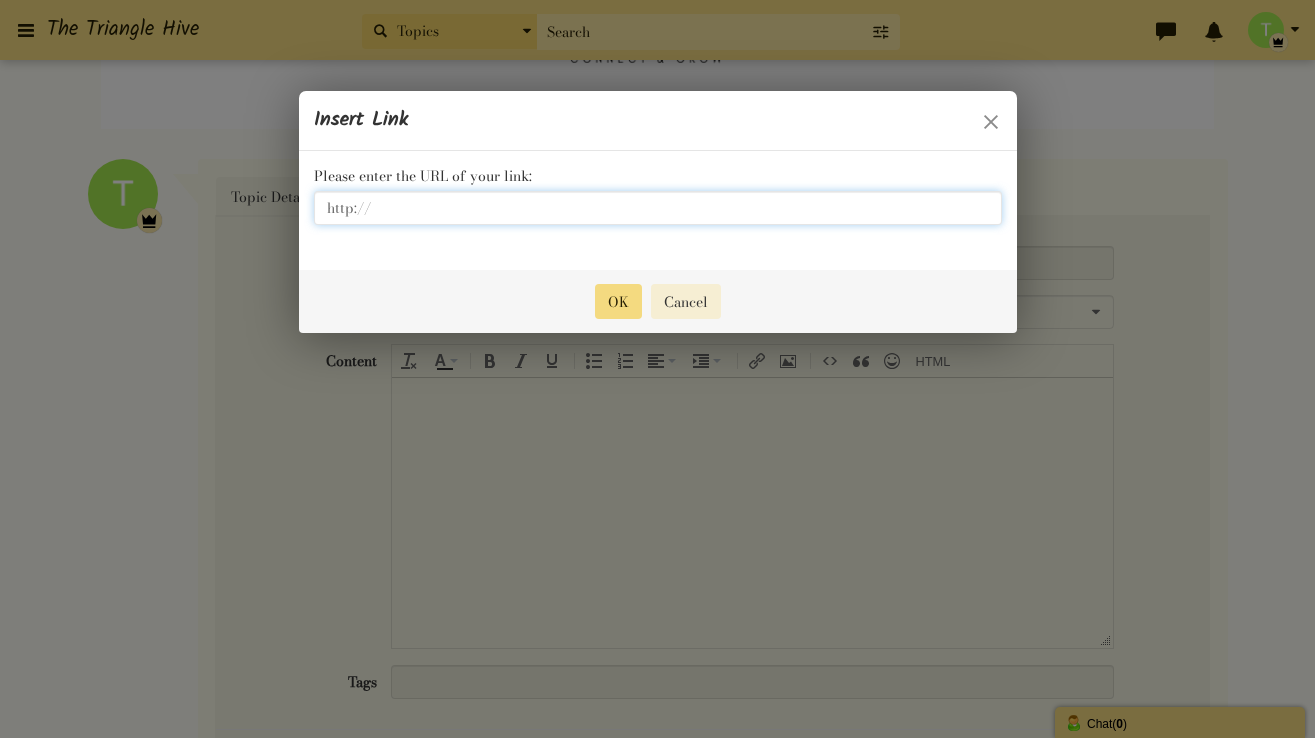 paste on "s://www.ncdor.gov/taxes-forms/business-registration/prepare-register-your-business" 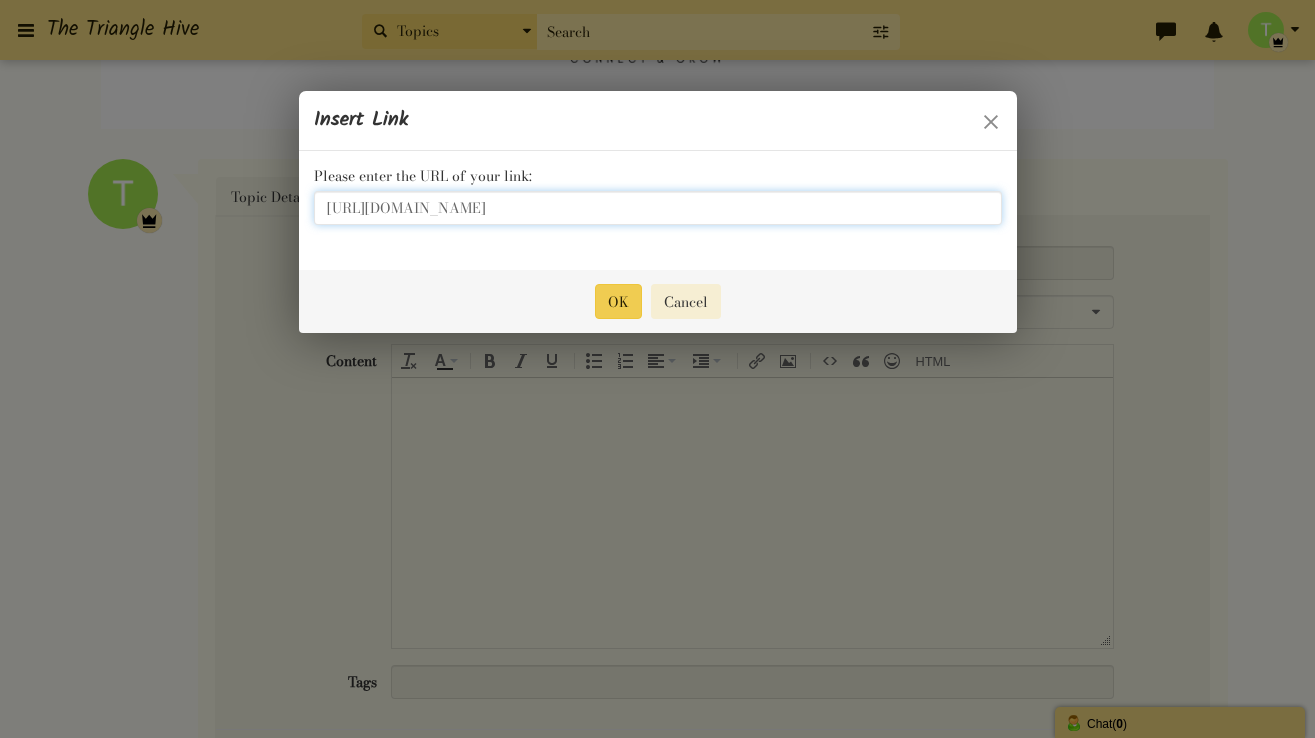 type on "https://www.ncdor.gov/taxes-forms/business-registration/prepare-register-your-business" 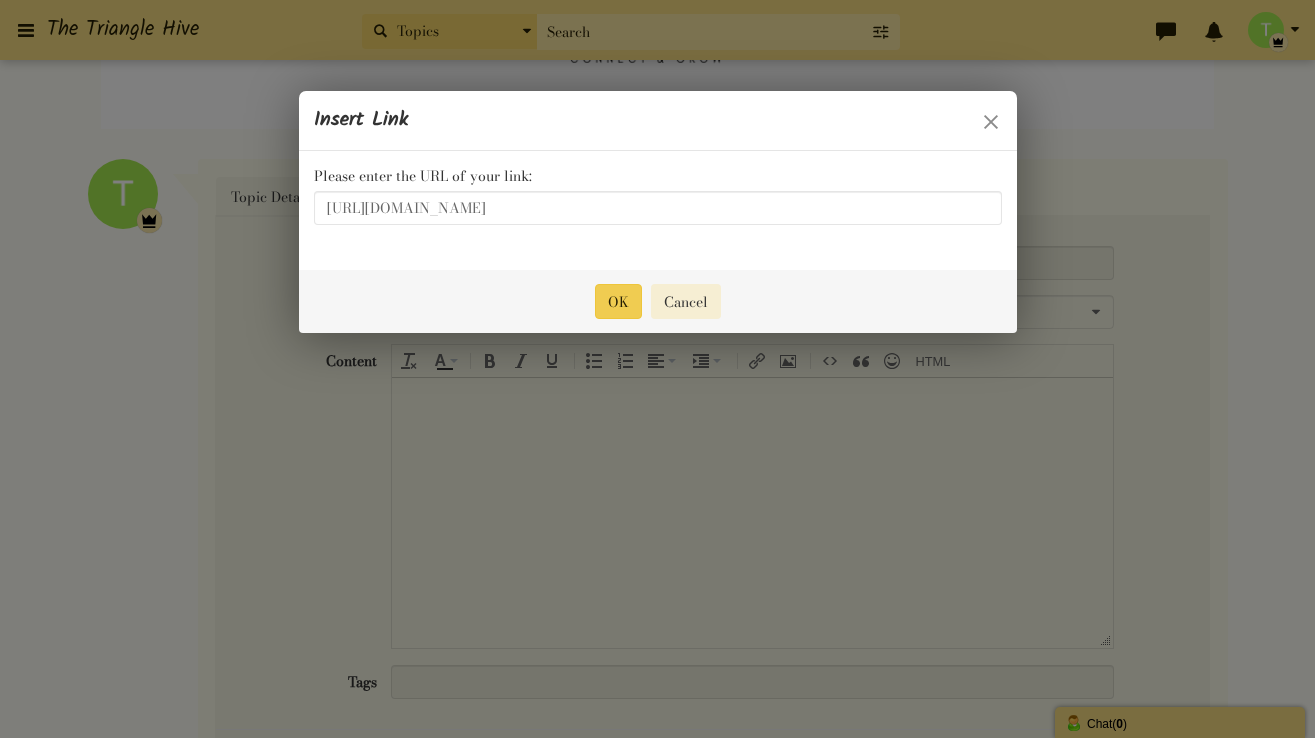 click on "OK" at bounding box center (618, 301) 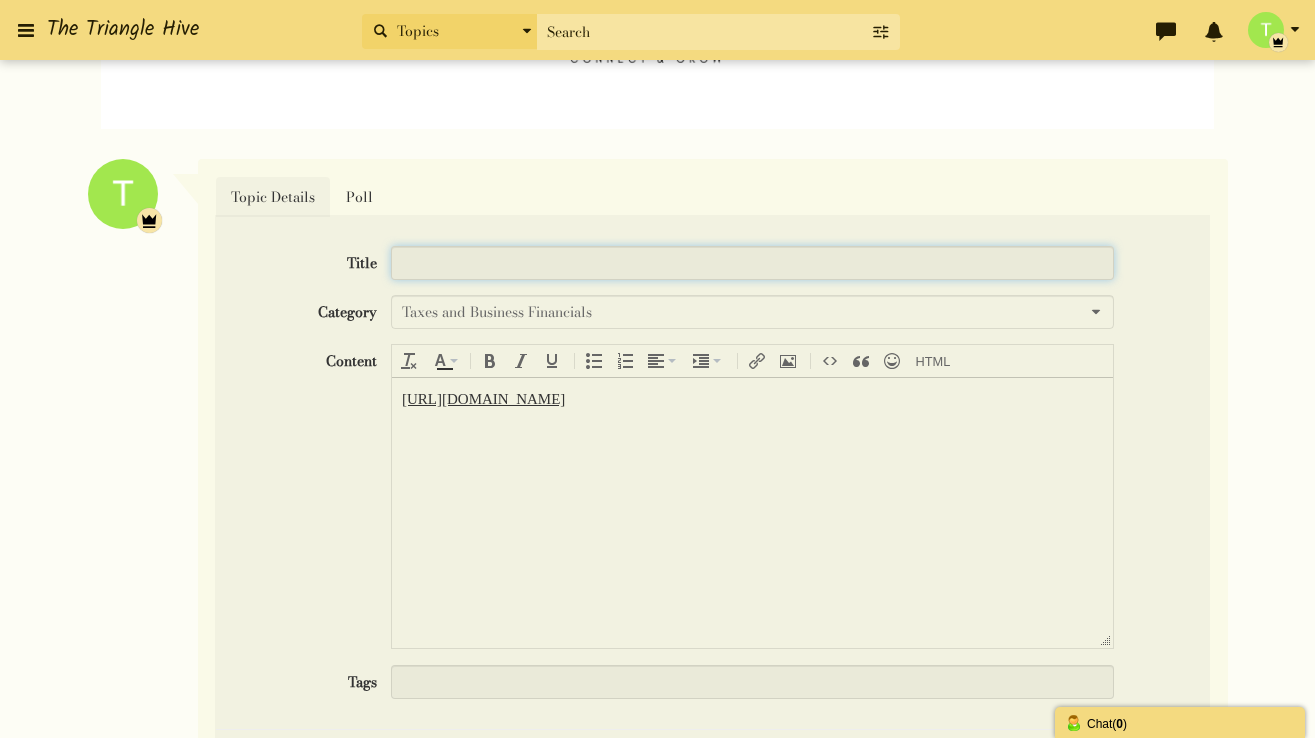click at bounding box center [752, 263] 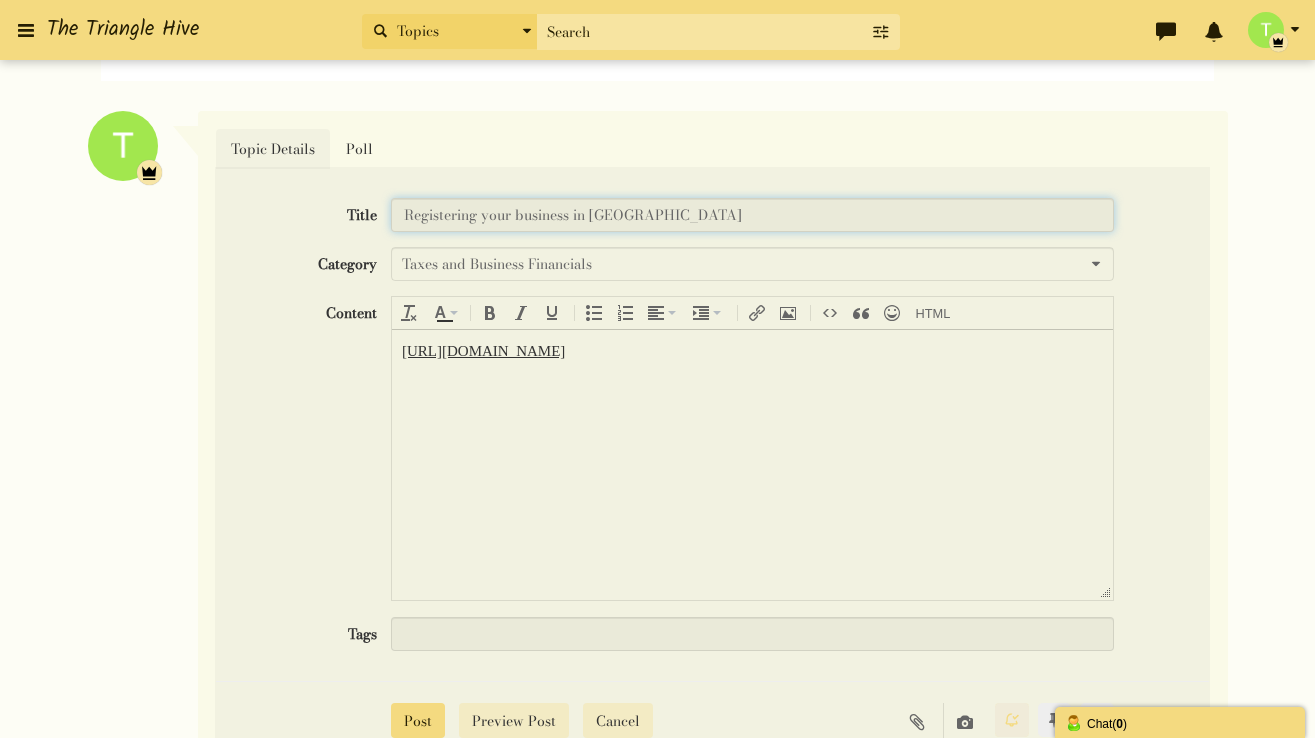 scroll, scrollTop: 587, scrollLeft: 0, axis: vertical 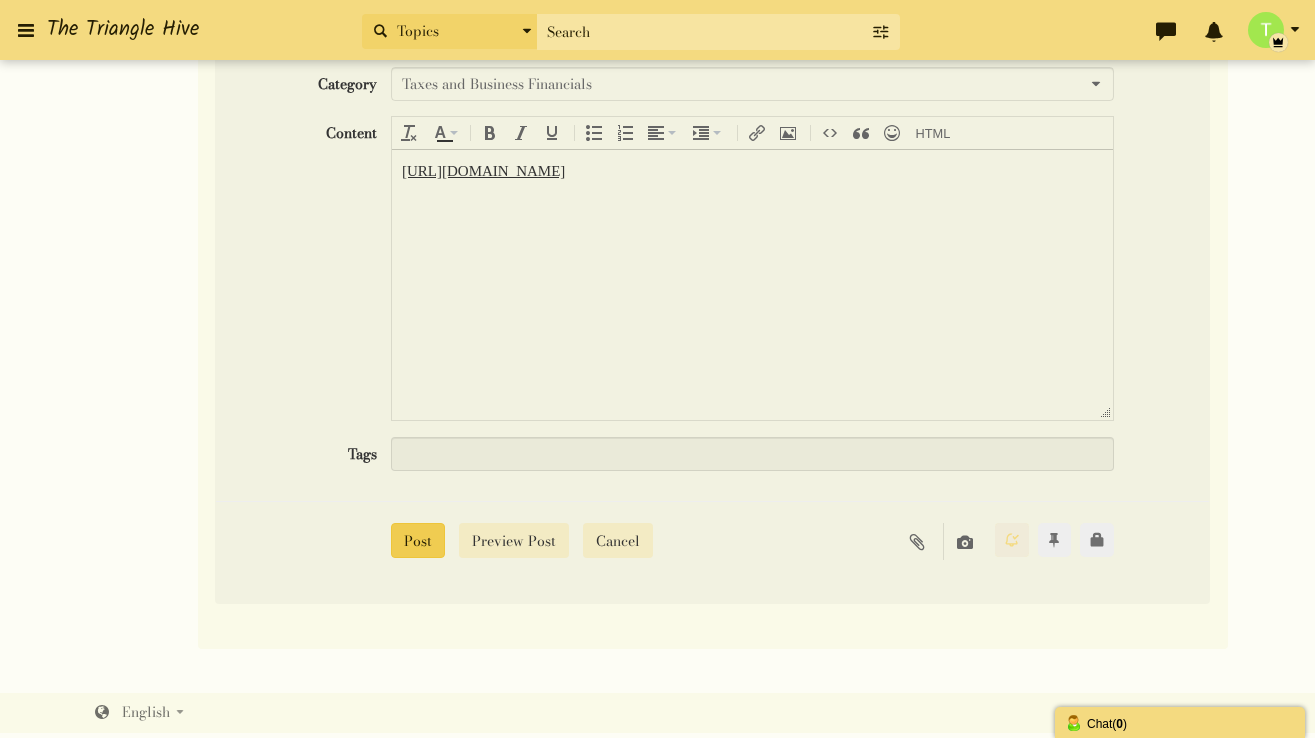 type on "Registering your business in NC" 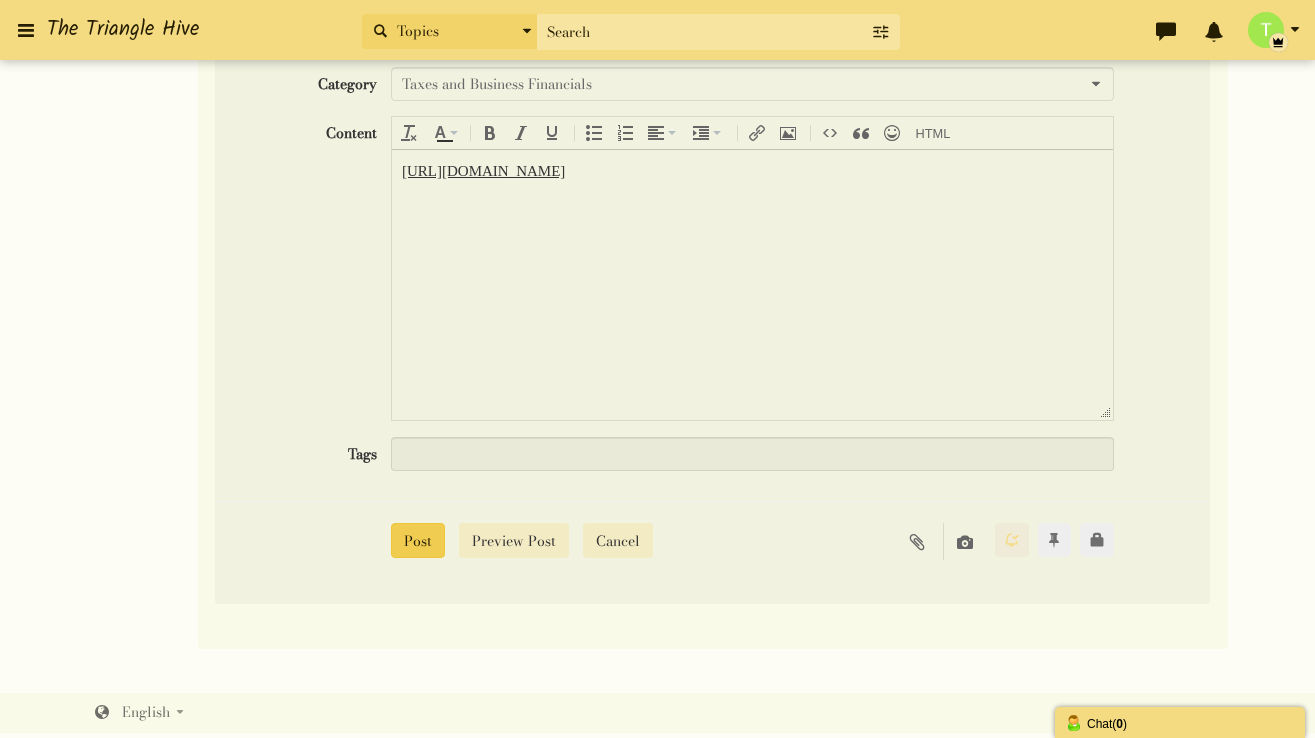 click on "Post" at bounding box center [418, 540] 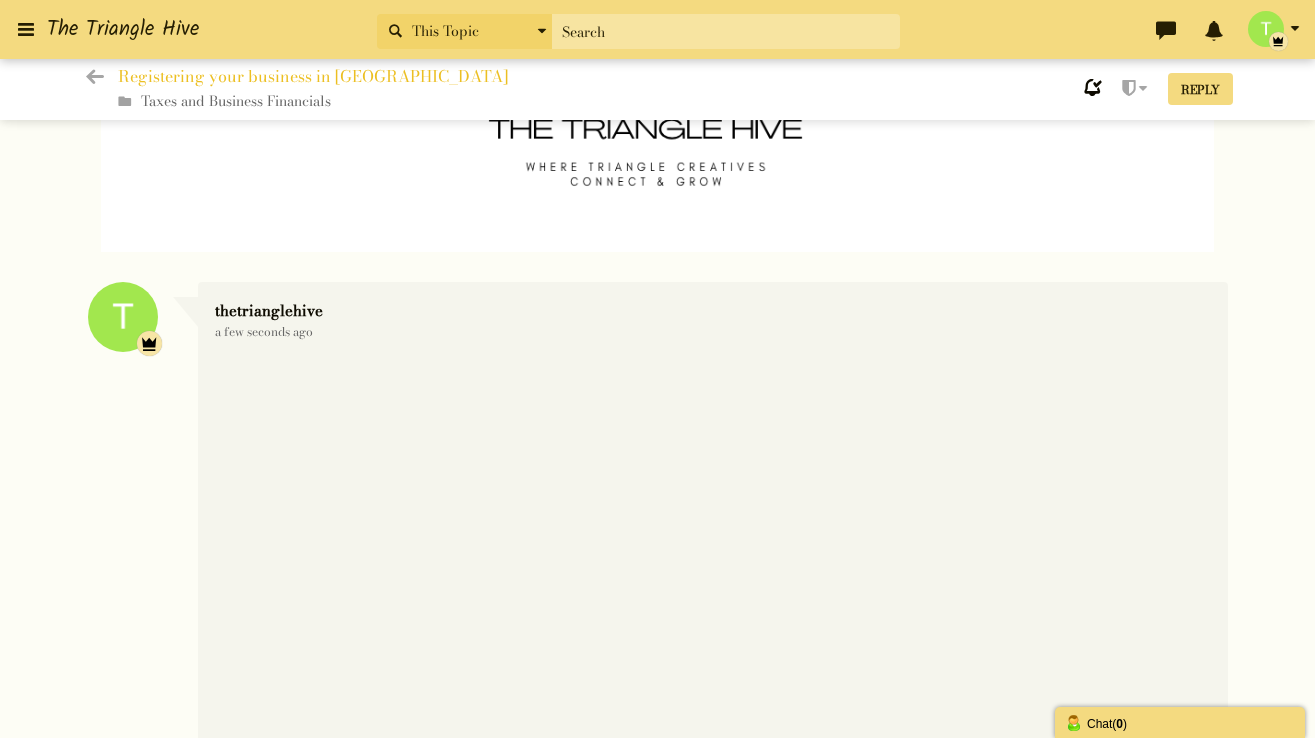 scroll, scrollTop: 273, scrollLeft: 0, axis: vertical 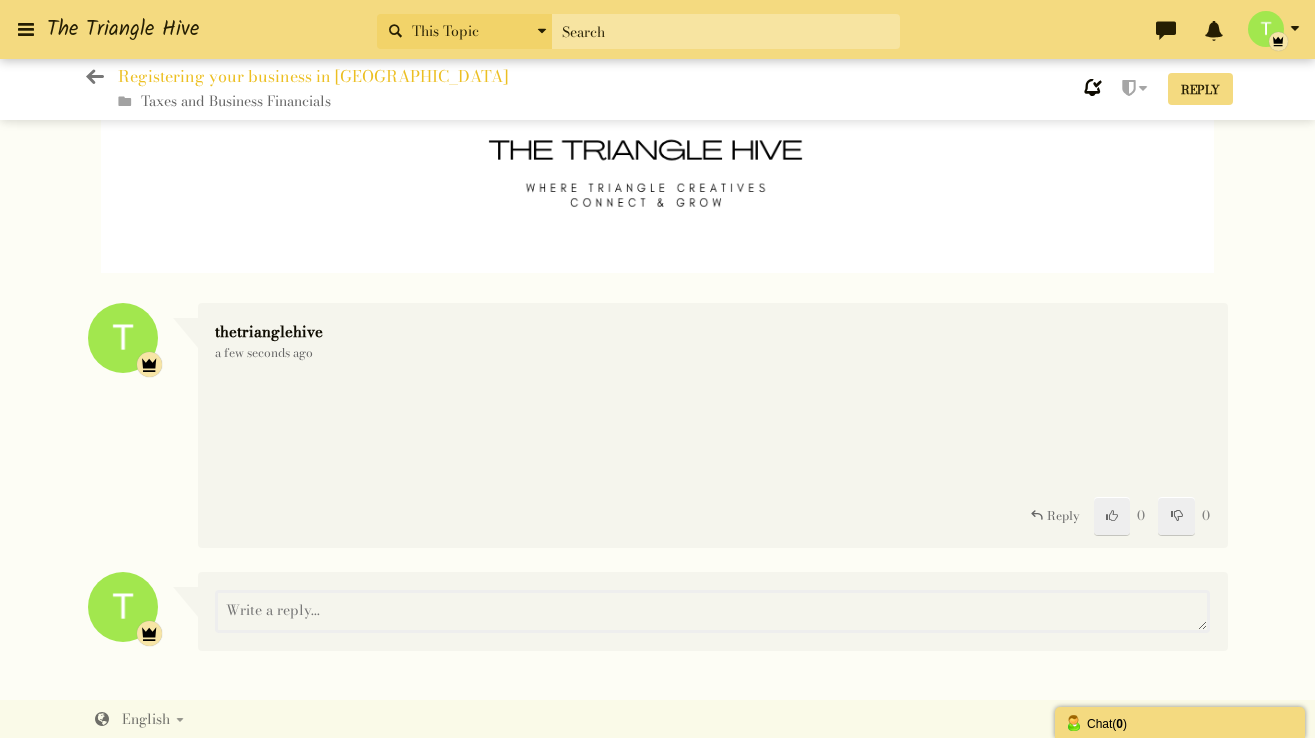 click at bounding box center [95, 77] 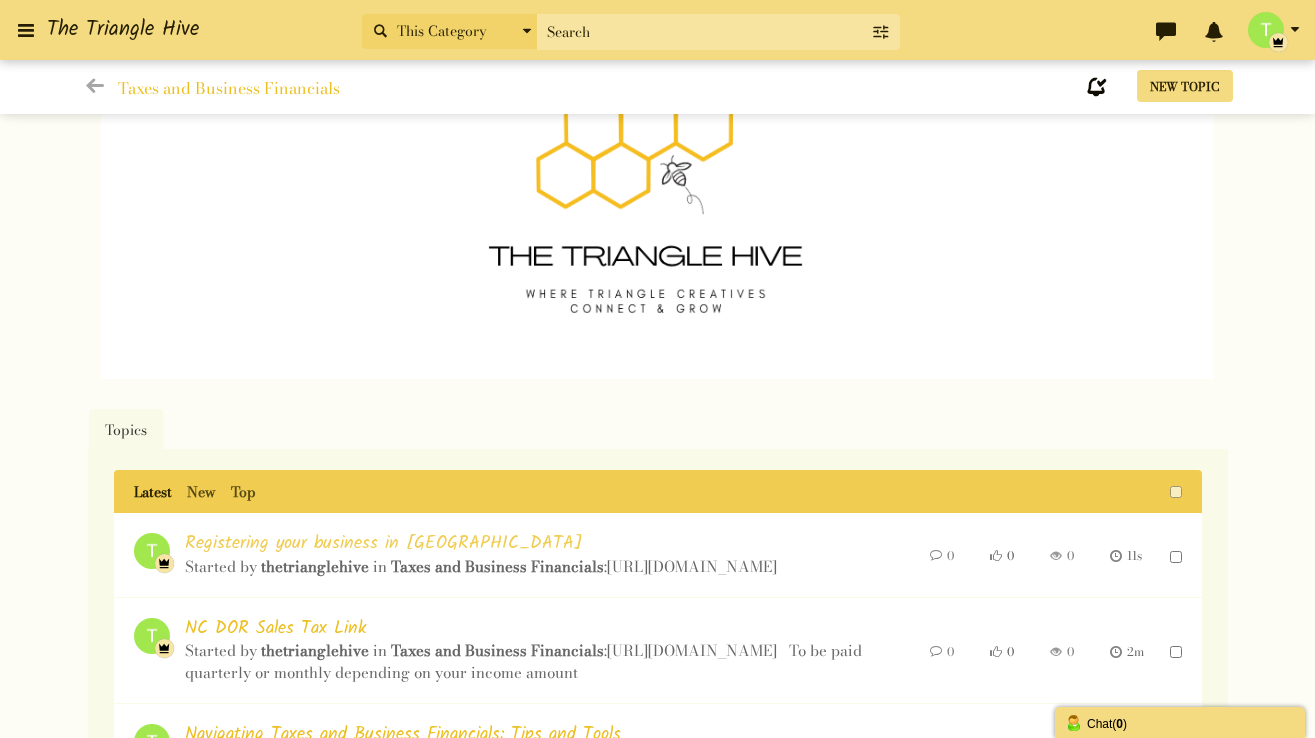 scroll, scrollTop: 180, scrollLeft: 0, axis: vertical 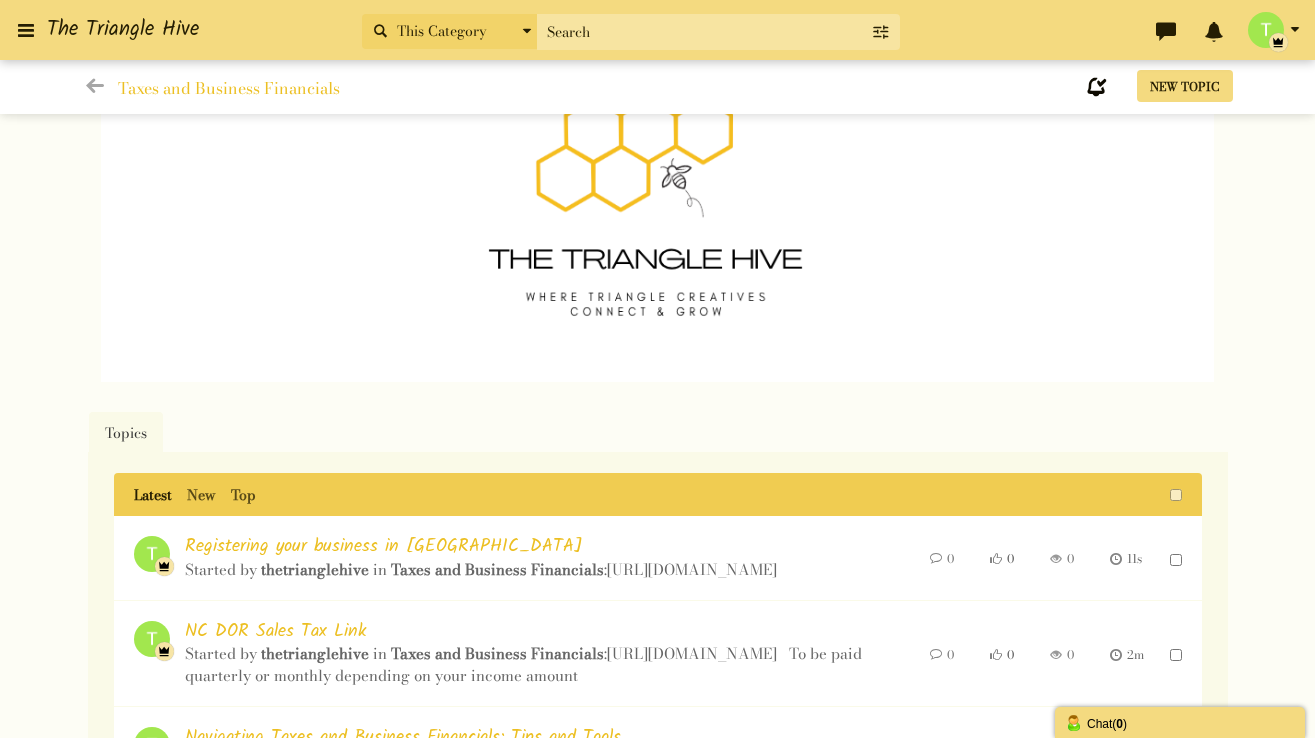 click on "Topics" at bounding box center [126, 433] 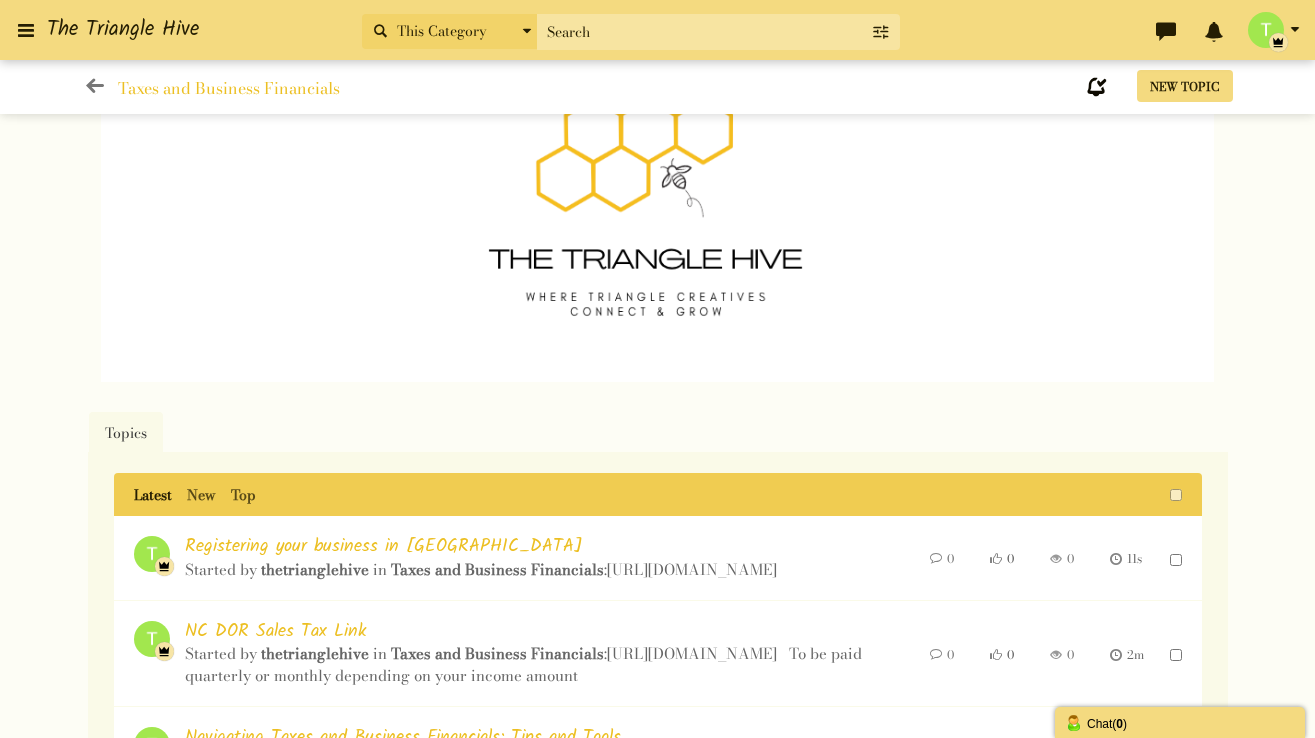 click at bounding box center (95, 86) 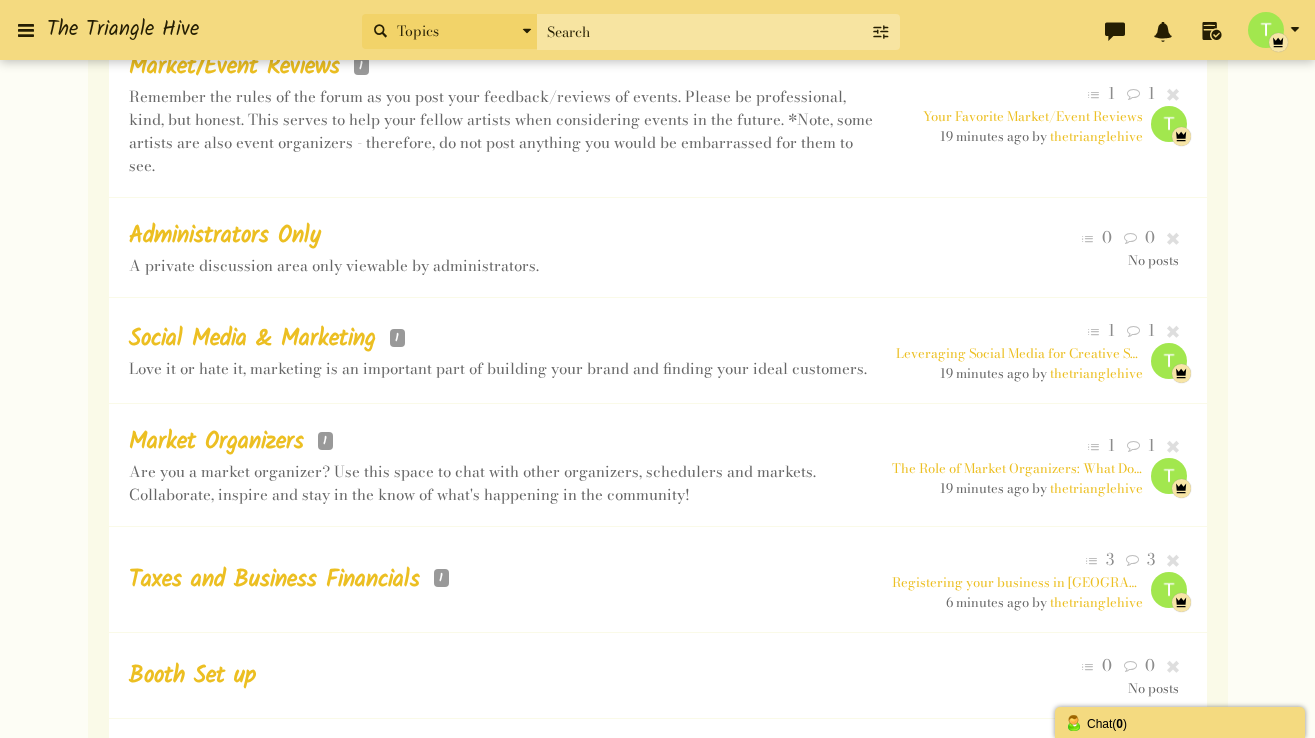 scroll, scrollTop: 816, scrollLeft: 0, axis: vertical 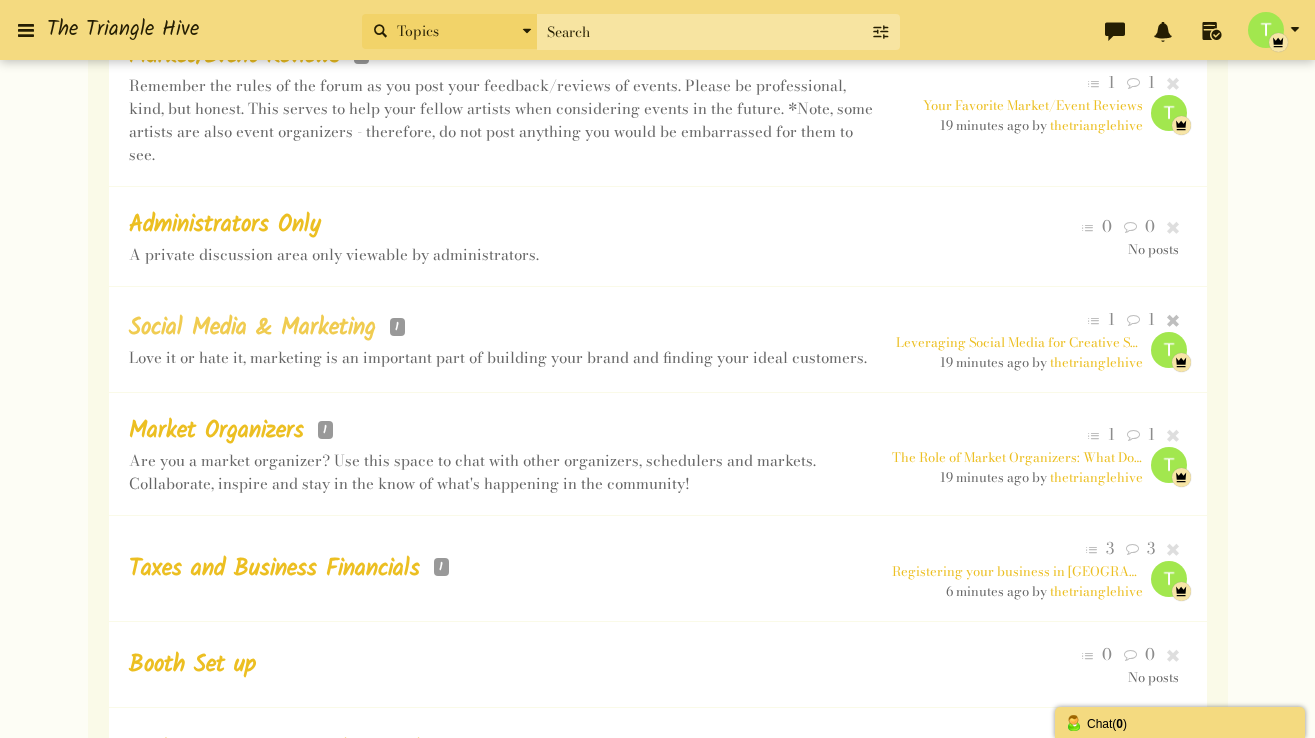 click on "Social Media & Marketing" at bounding box center [252, 328] 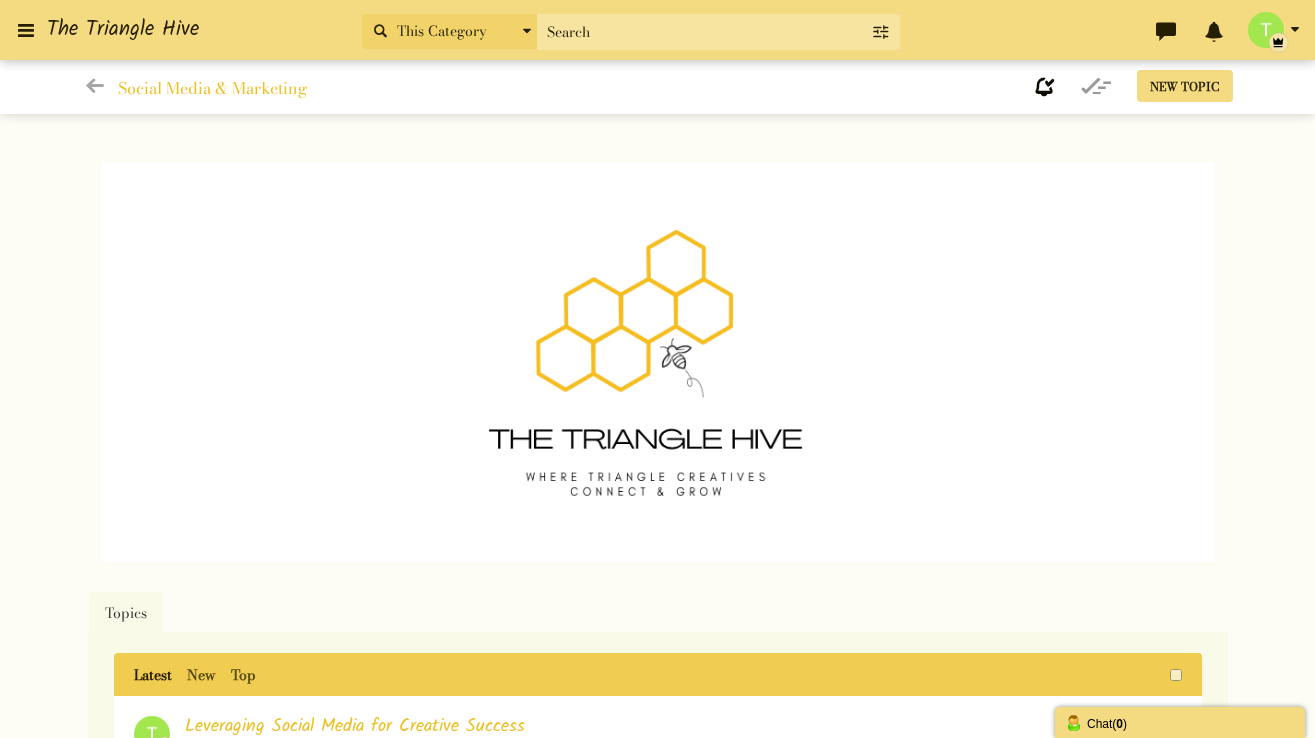 scroll, scrollTop: 225, scrollLeft: 0, axis: vertical 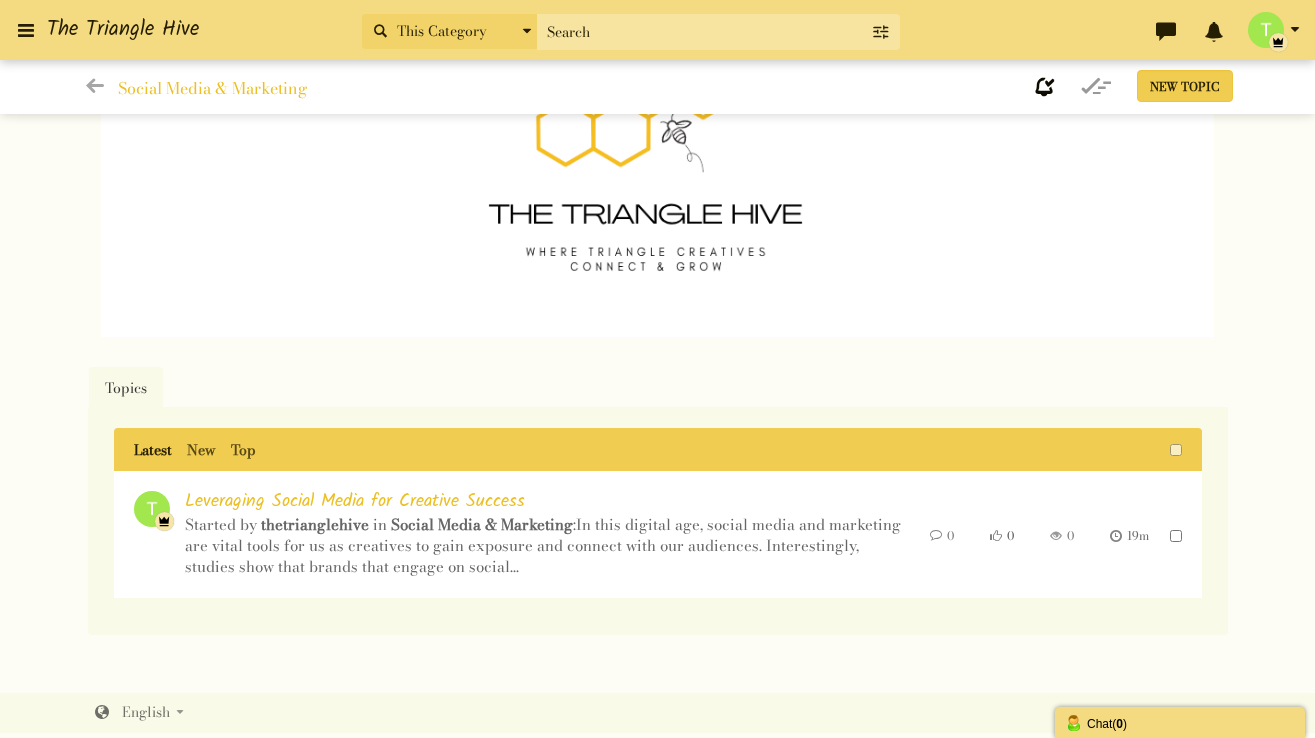 click on "New Topic" at bounding box center [1185, 86] 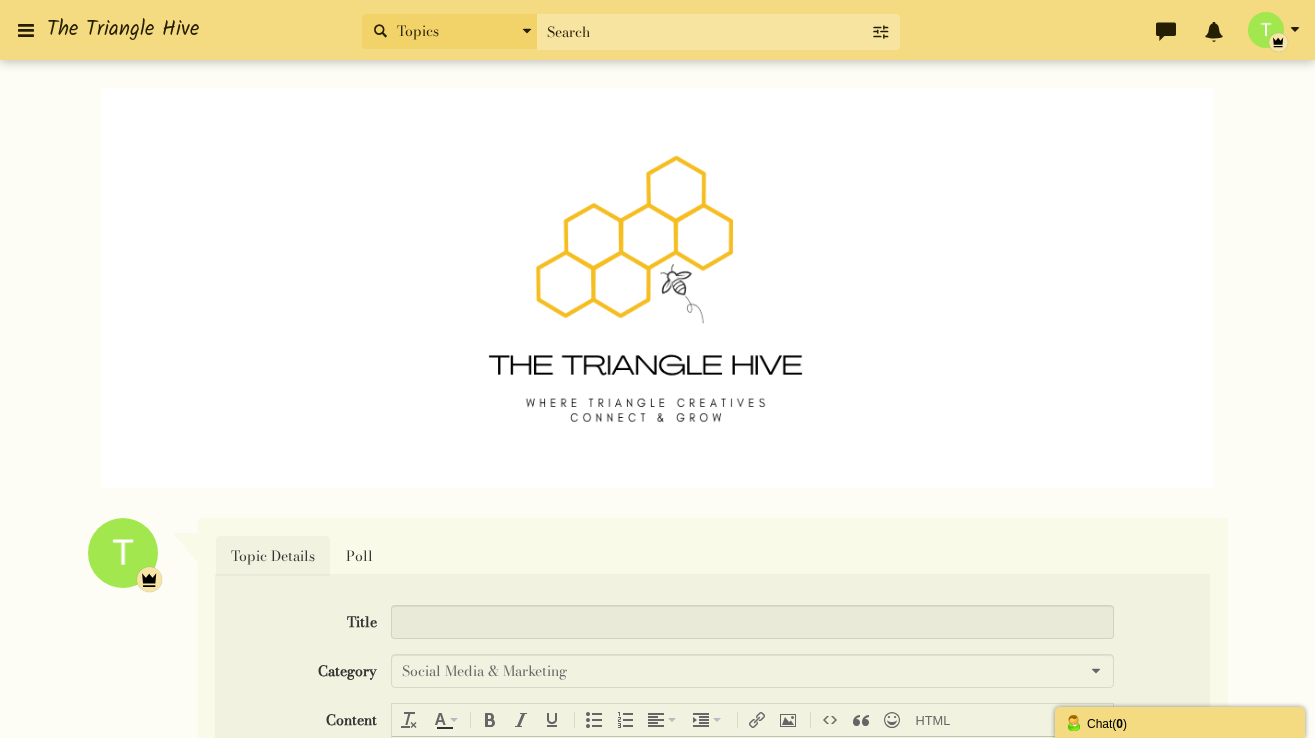 scroll, scrollTop: 0, scrollLeft: 0, axis: both 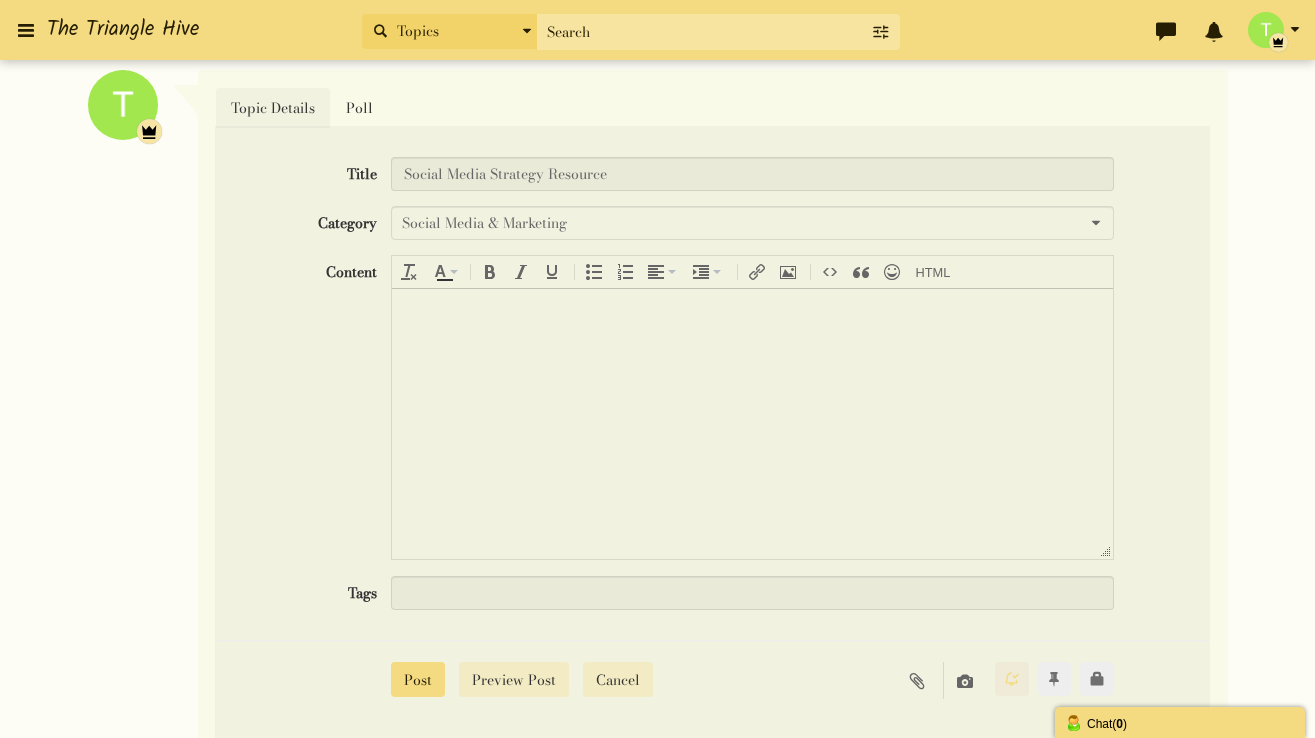 type on "Social Media Strategy Resource" 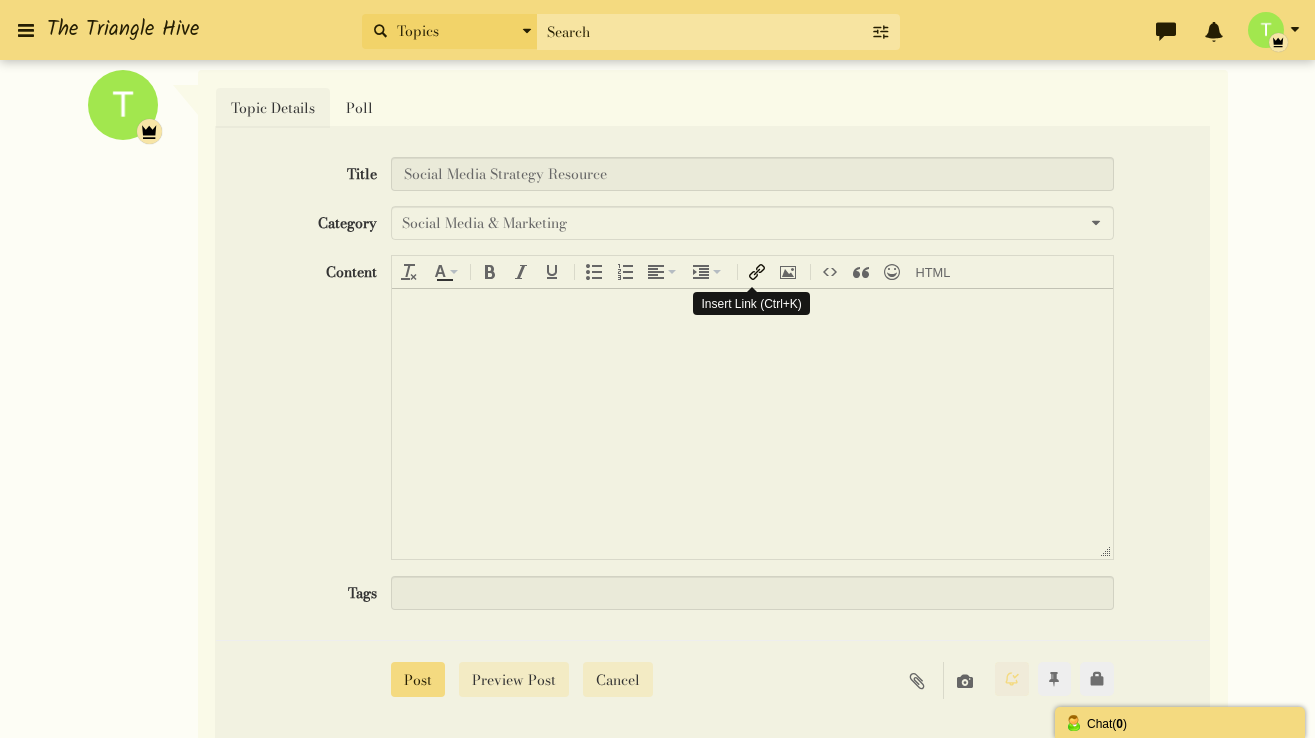 click at bounding box center (757, 272) 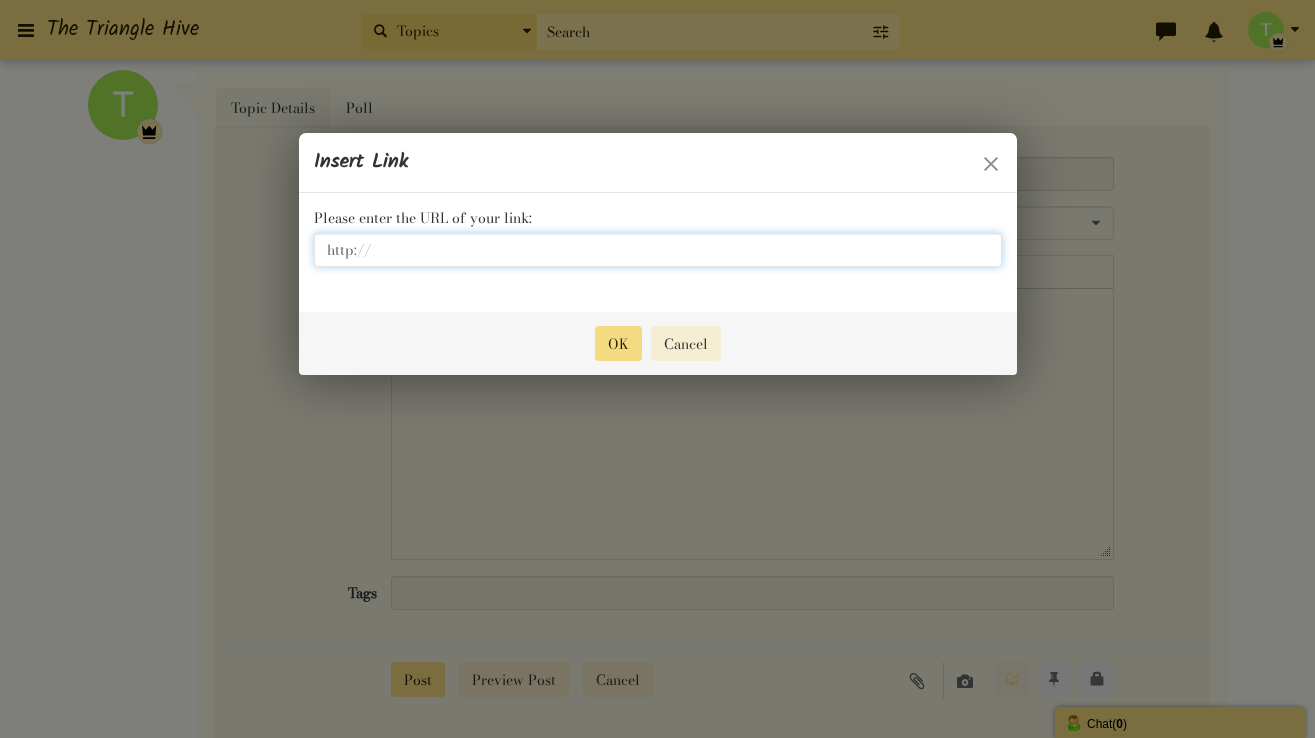 scroll, scrollTop: 490, scrollLeft: 0, axis: vertical 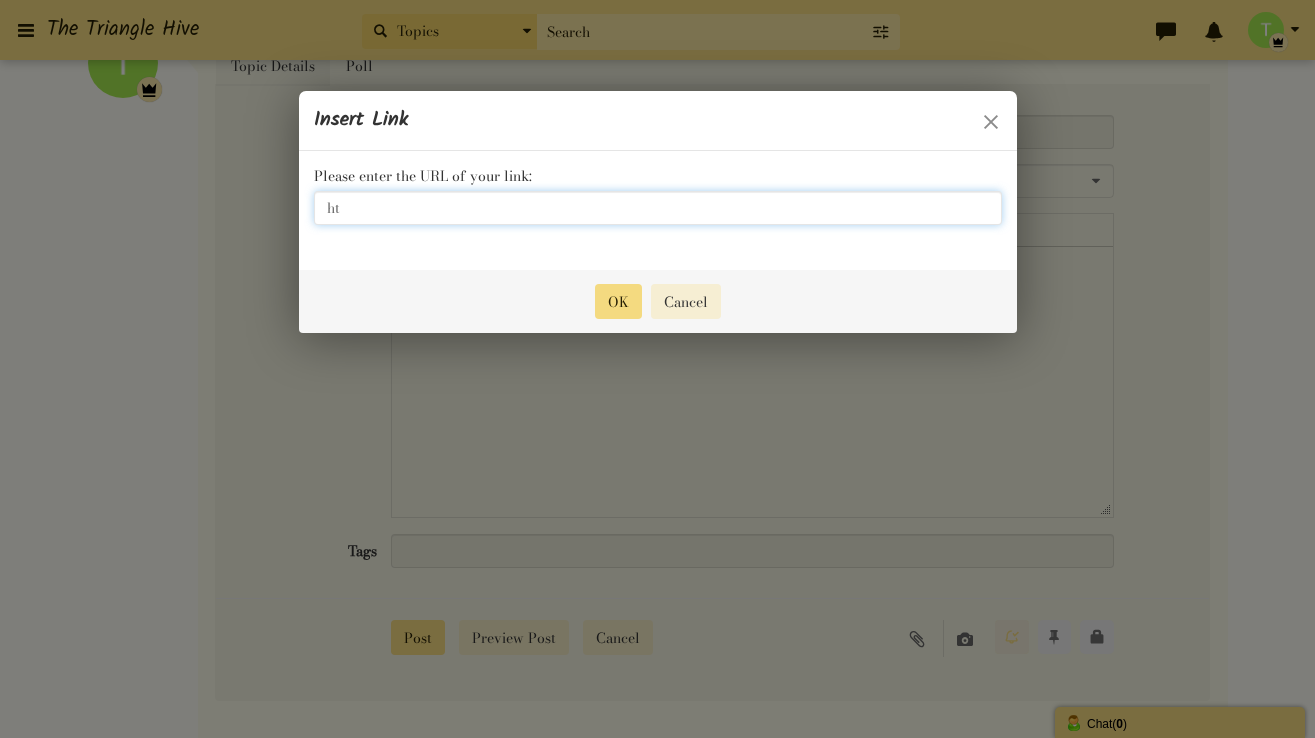 type on "h" 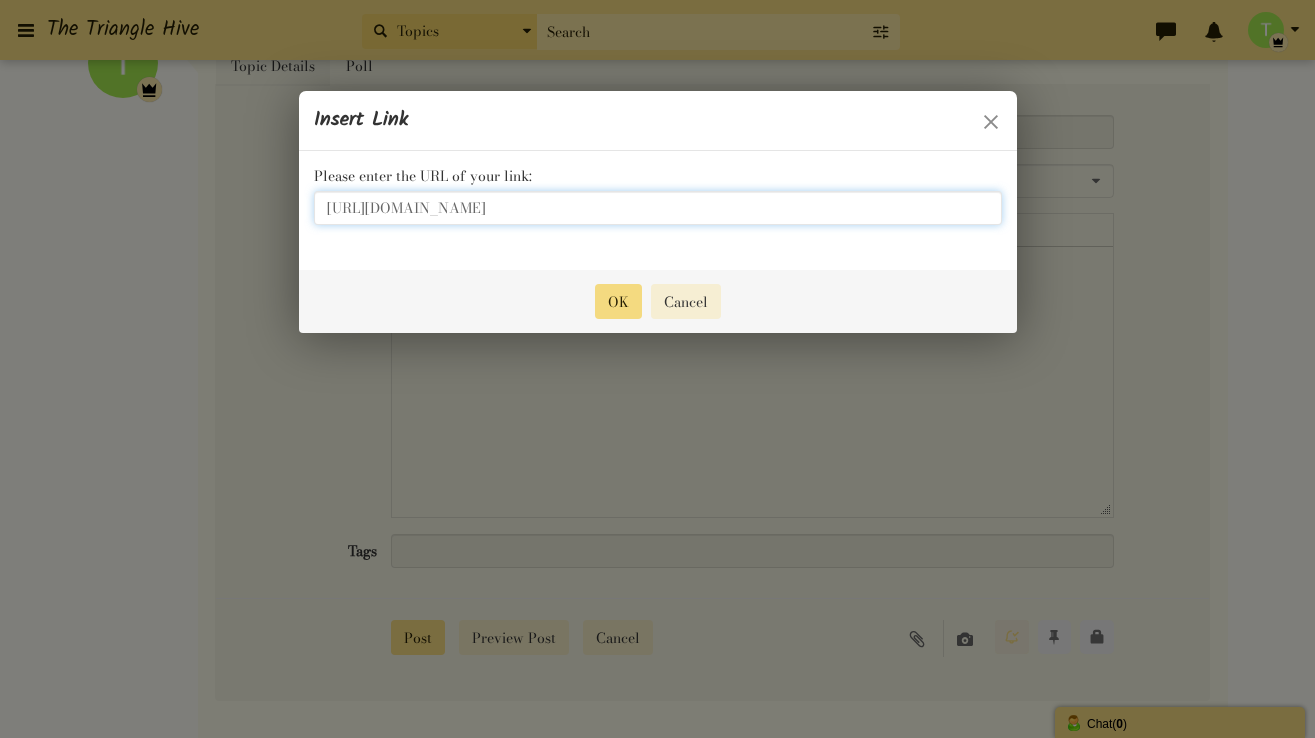 type on "[URL][DOMAIN_NAME]" 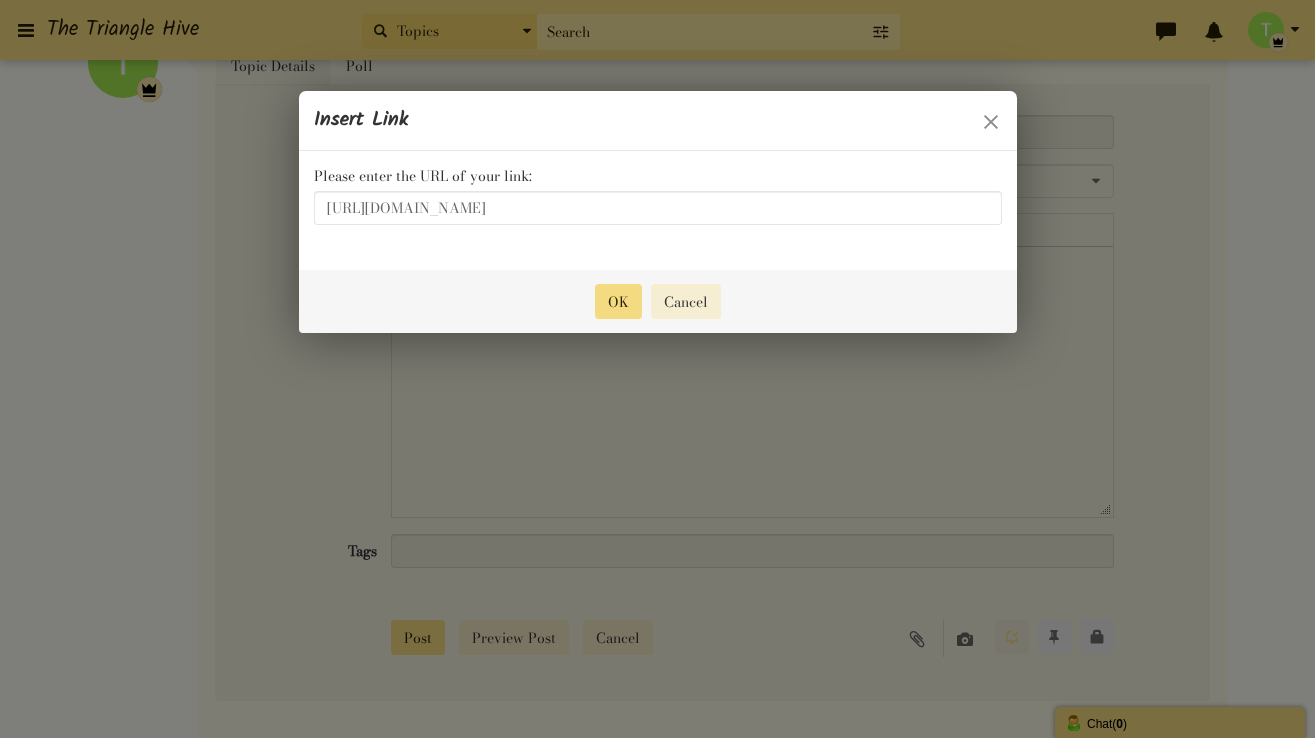 click on "OK
Cancel" at bounding box center [658, 301] 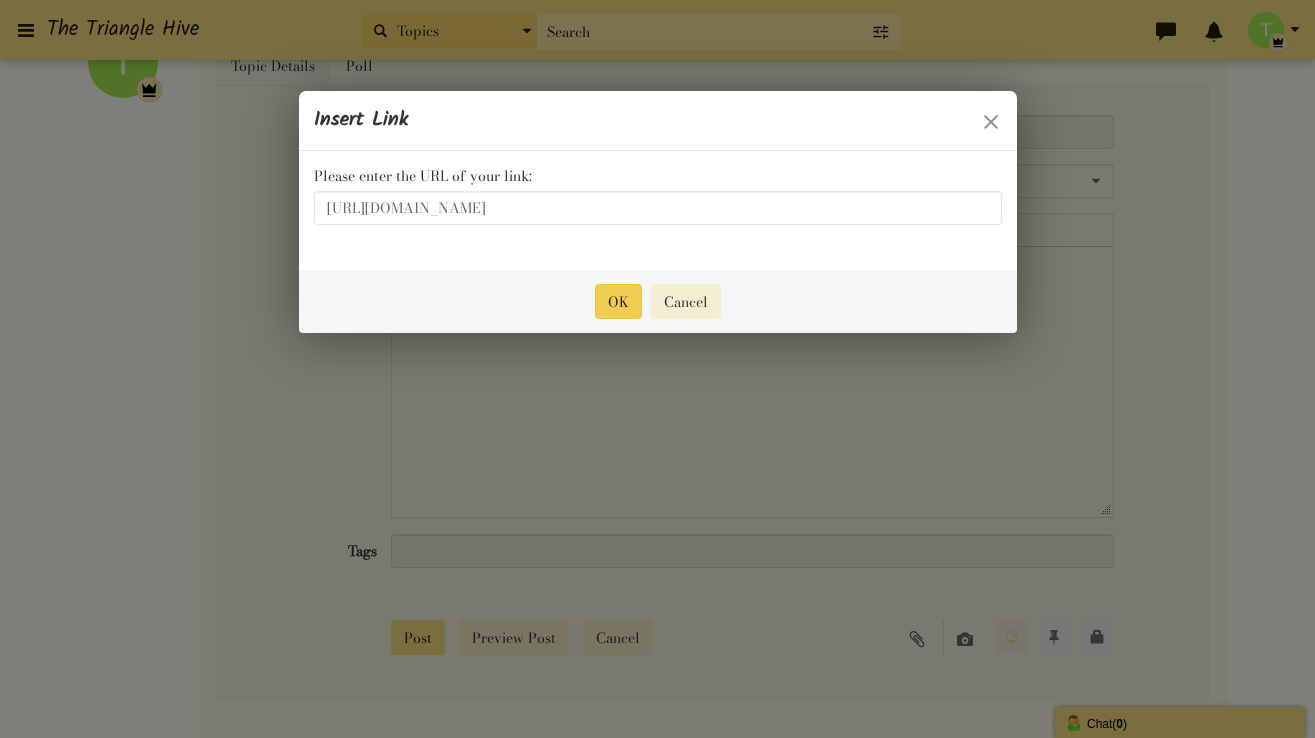 click on "OK" at bounding box center [618, 301] 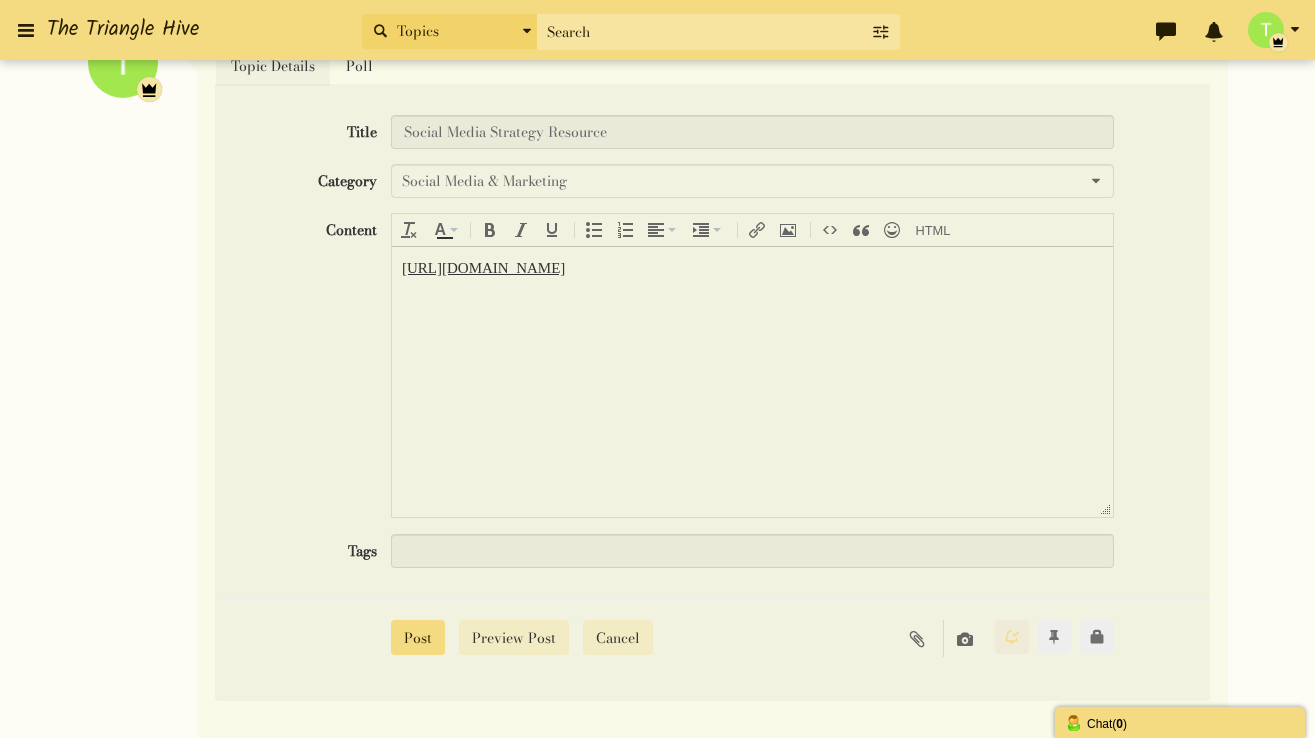 scroll, scrollTop: 587, scrollLeft: 0, axis: vertical 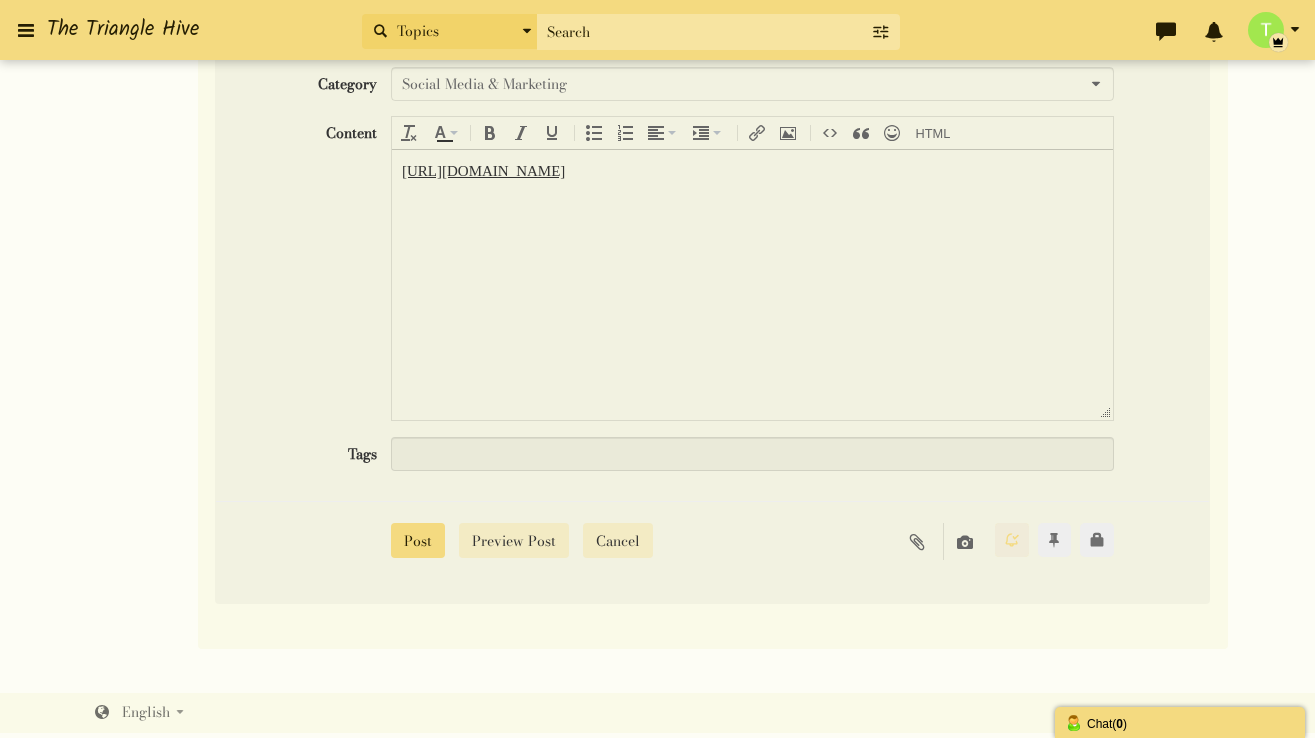 click on "[URL][DOMAIN_NAME]" at bounding box center (752, 284) 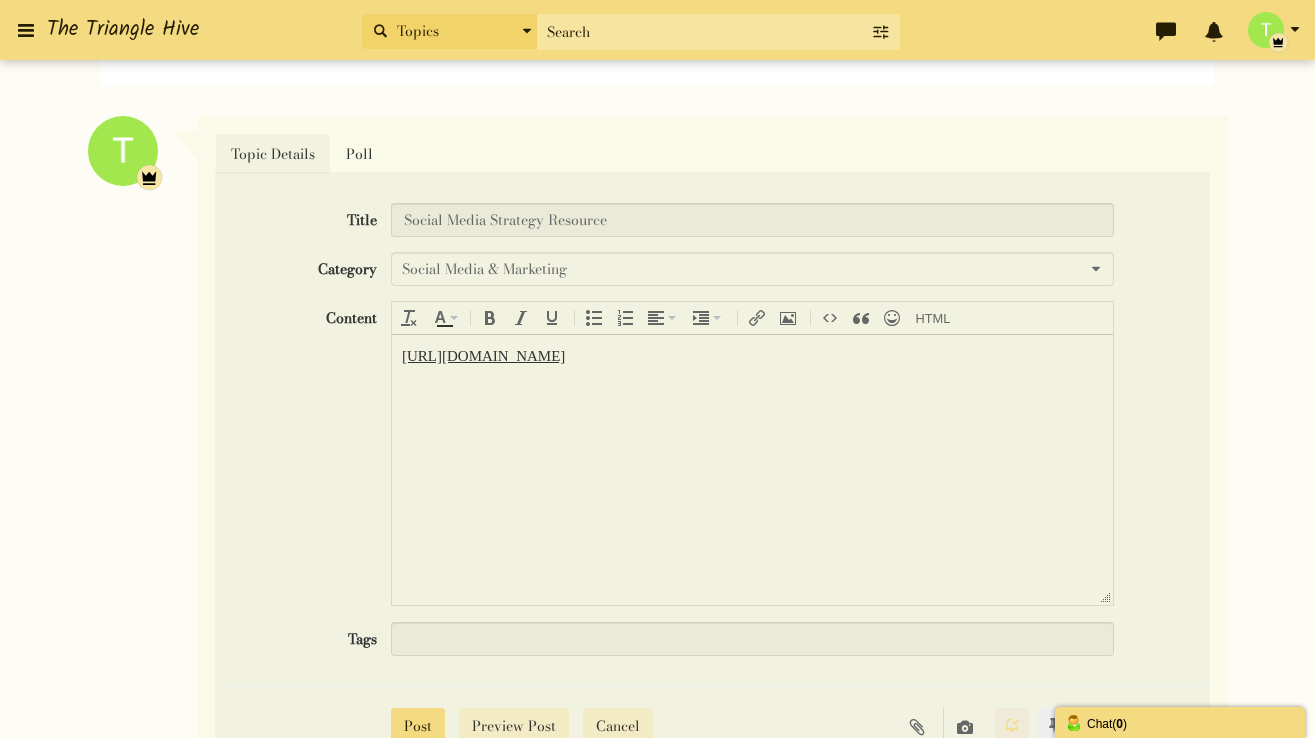 scroll, scrollTop: 400, scrollLeft: 0, axis: vertical 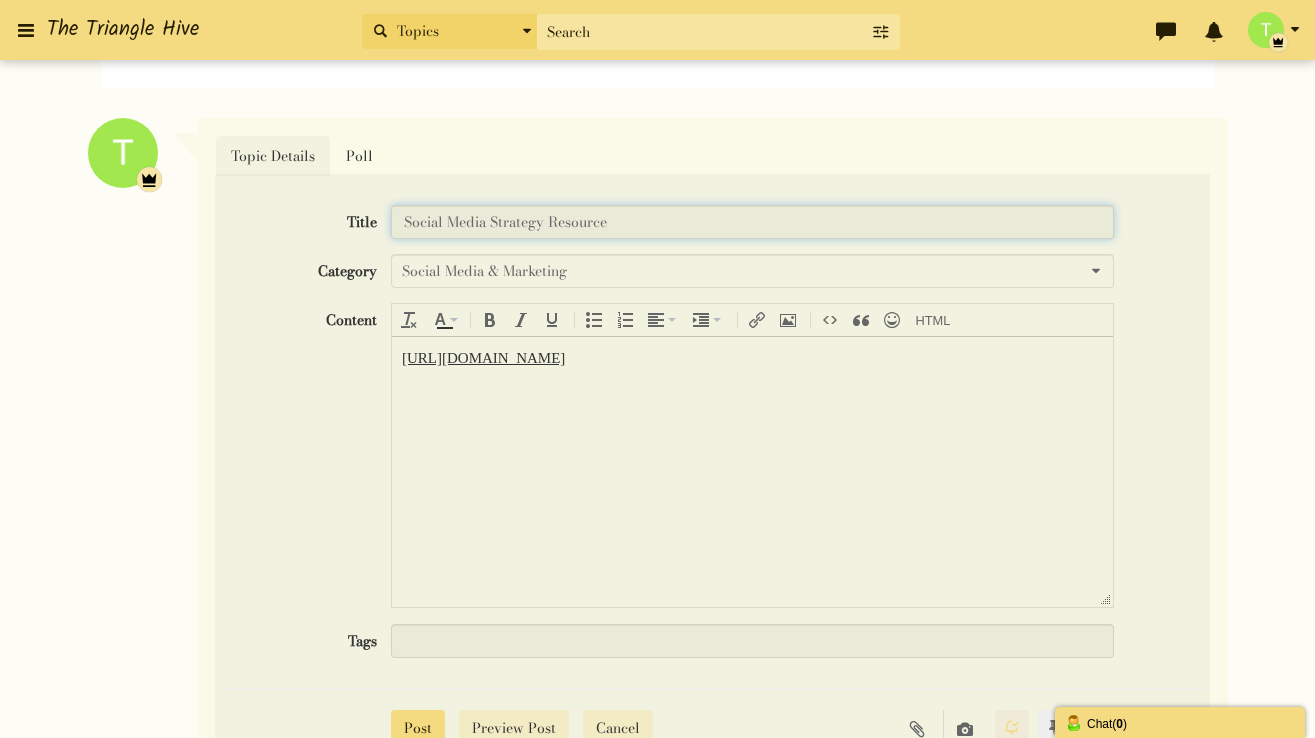 click on "Social Media Strategy Resource" at bounding box center (752, 222) 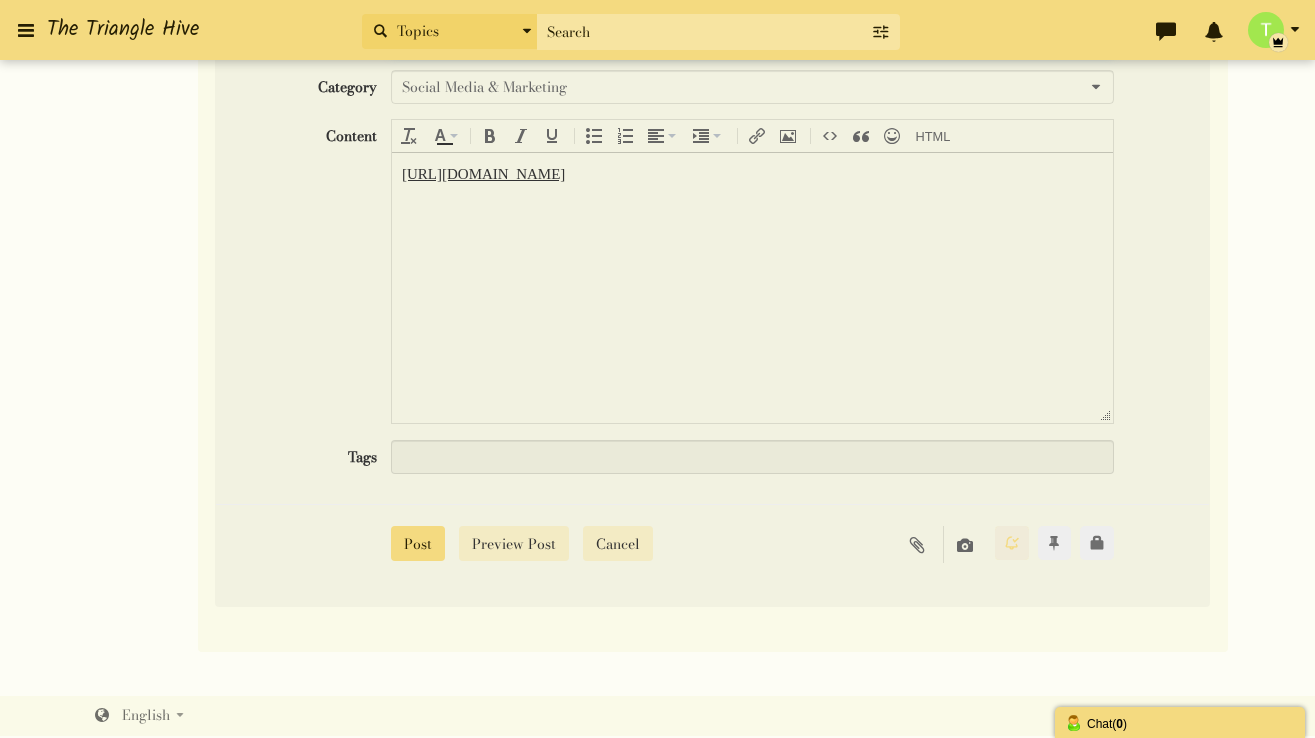 scroll, scrollTop: 583, scrollLeft: 0, axis: vertical 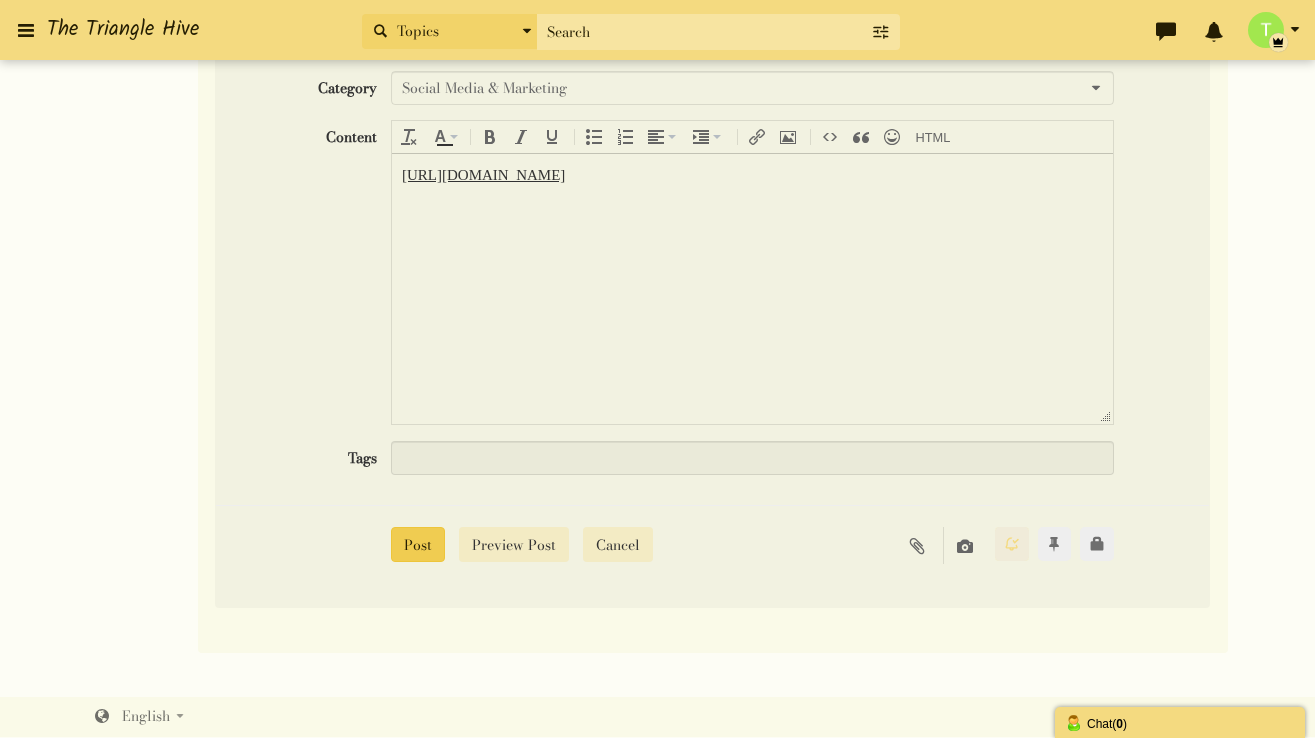 click on "Post" at bounding box center [418, 544] 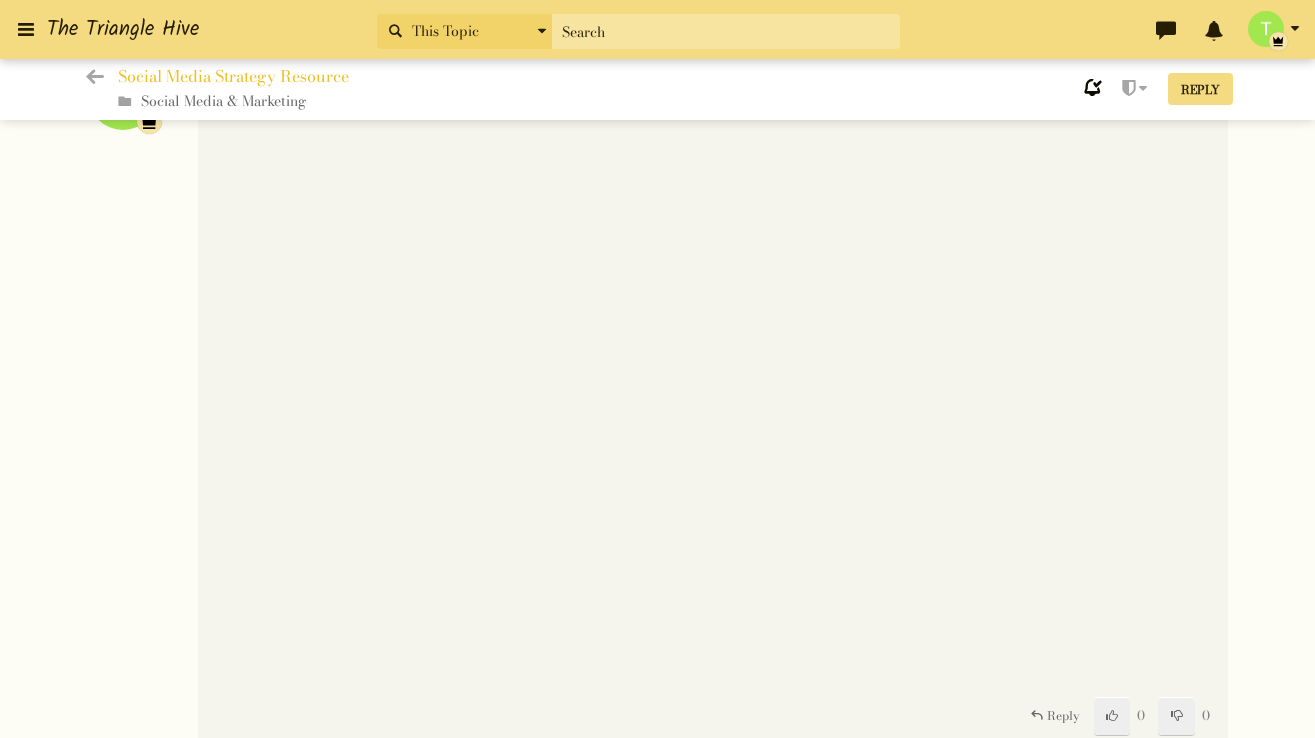scroll, scrollTop: 318, scrollLeft: 0, axis: vertical 